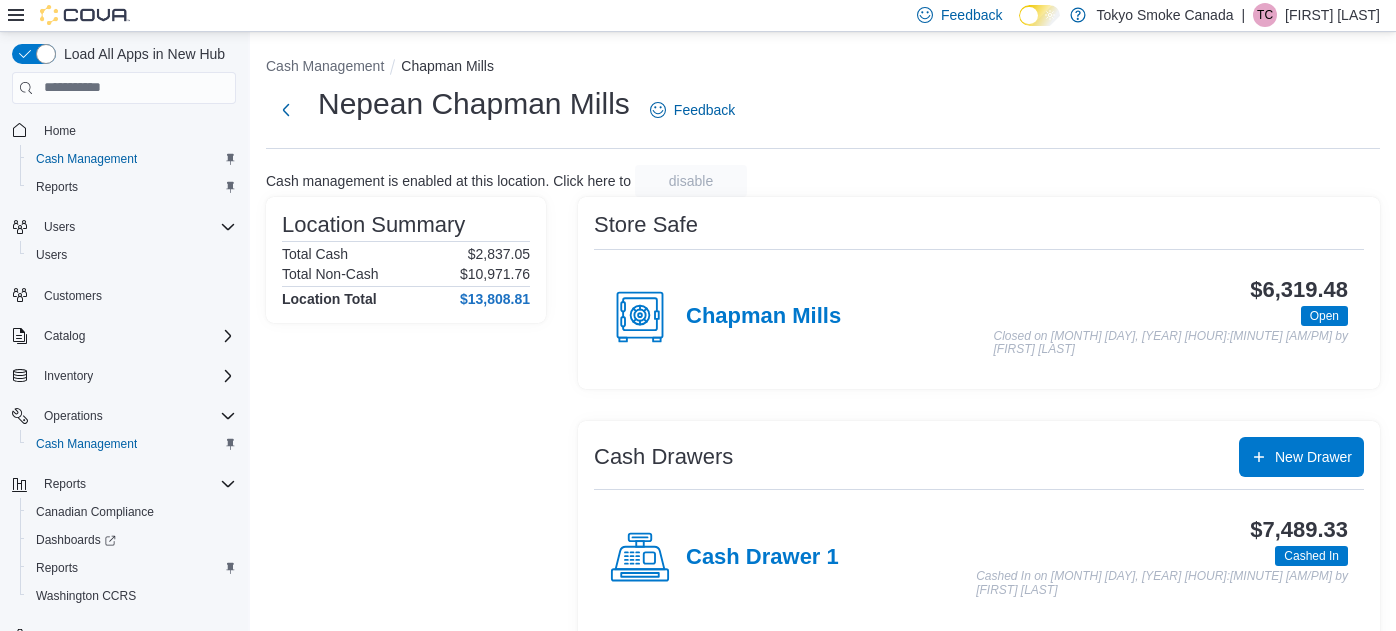 scroll, scrollTop: 1, scrollLeft: 0, axis: vertical 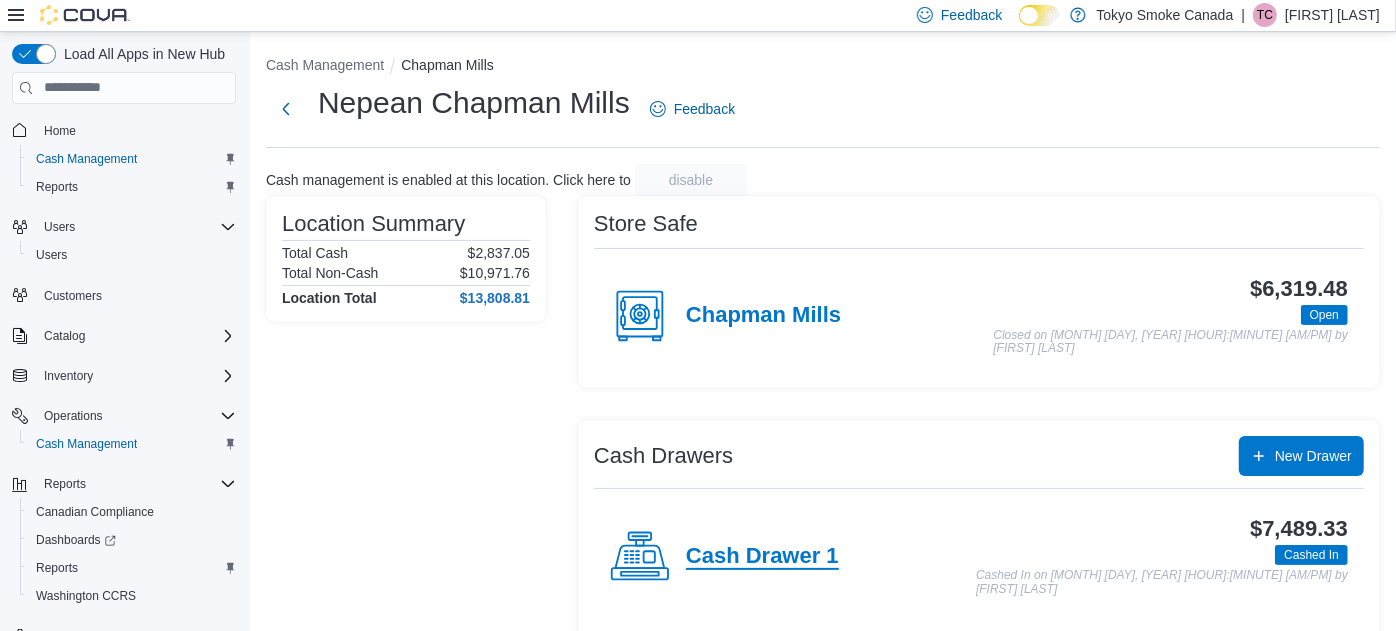 click on "Cash Drawer 1" at bounding box center (762, 557) 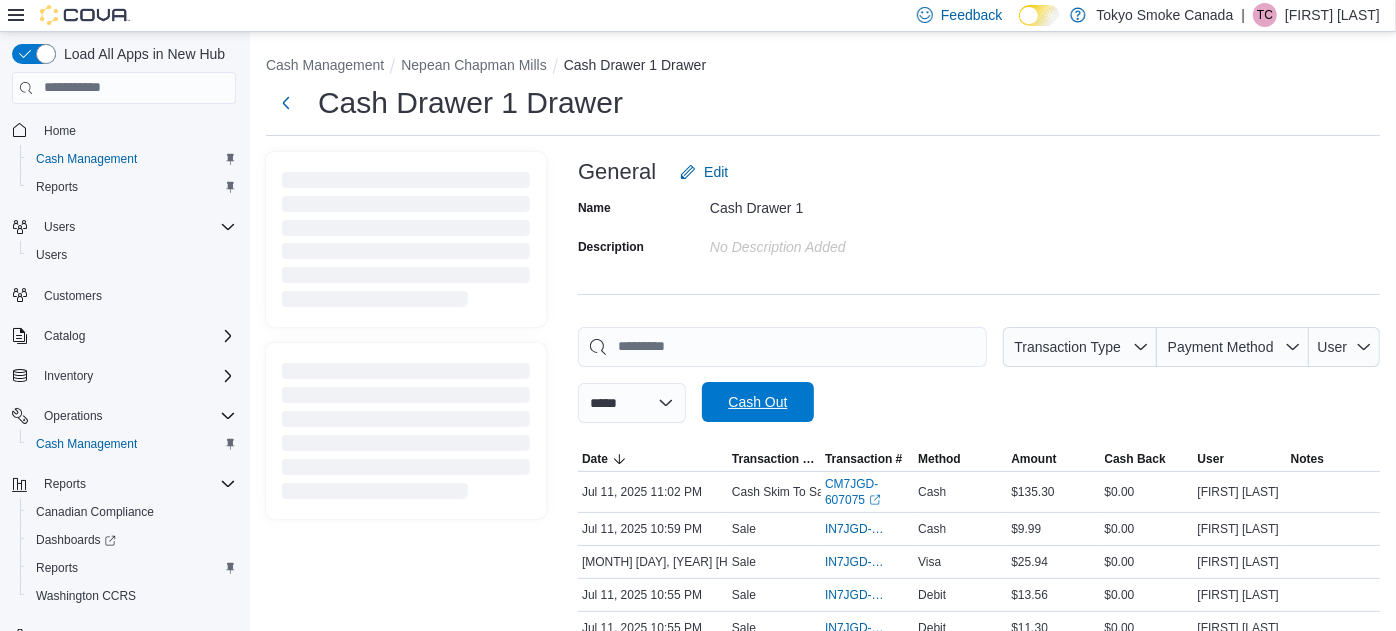 click on "Cash Out" at bounding box center [758, 402] 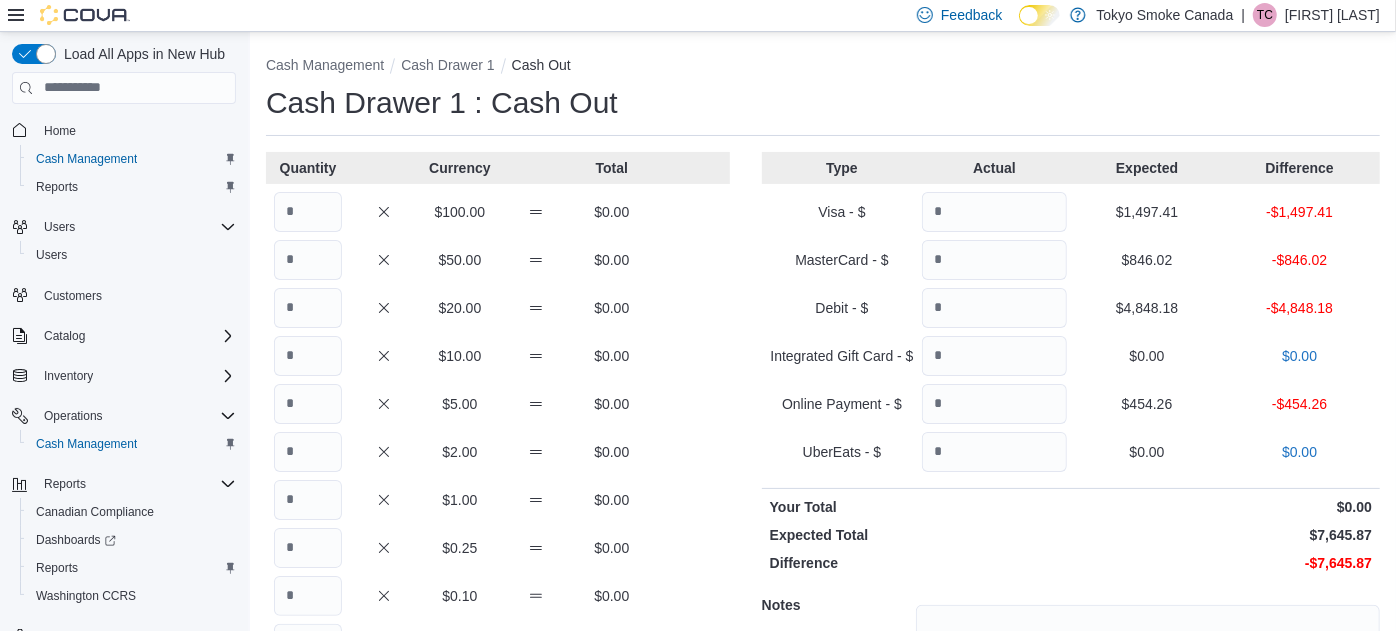 scroll, scrollTop: 0, scrollLeft: 0, axis: both 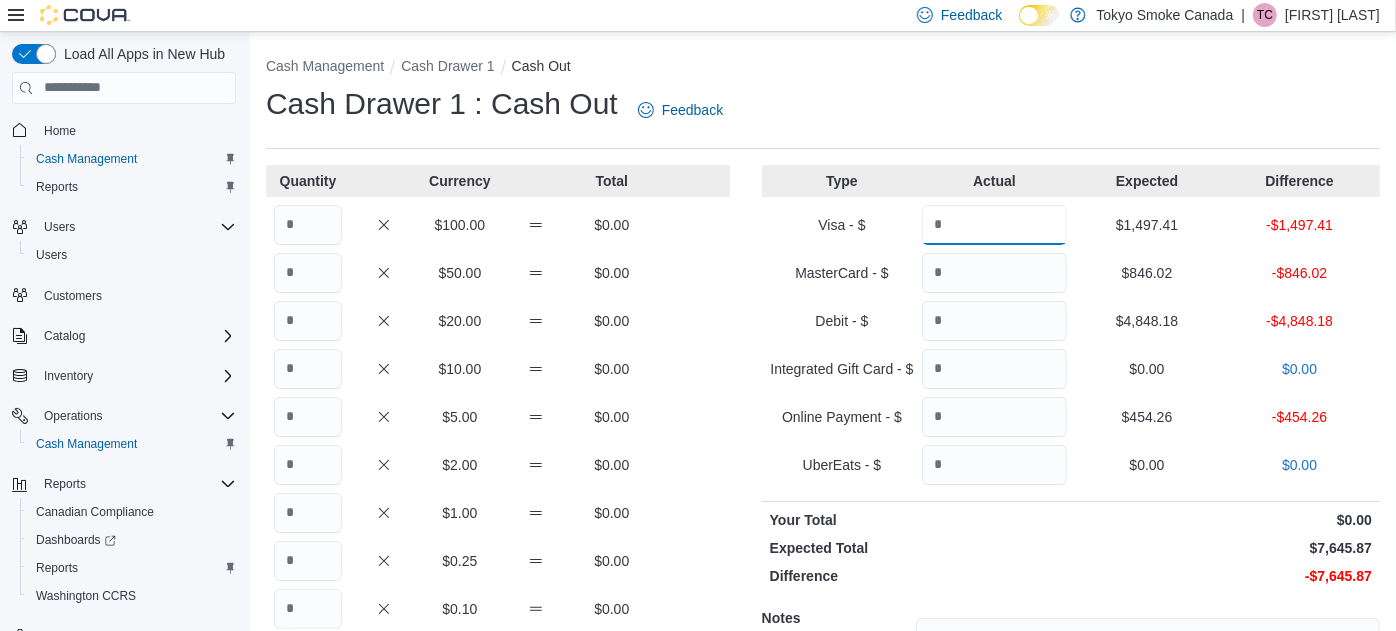 click at bounding box center [994, 225] 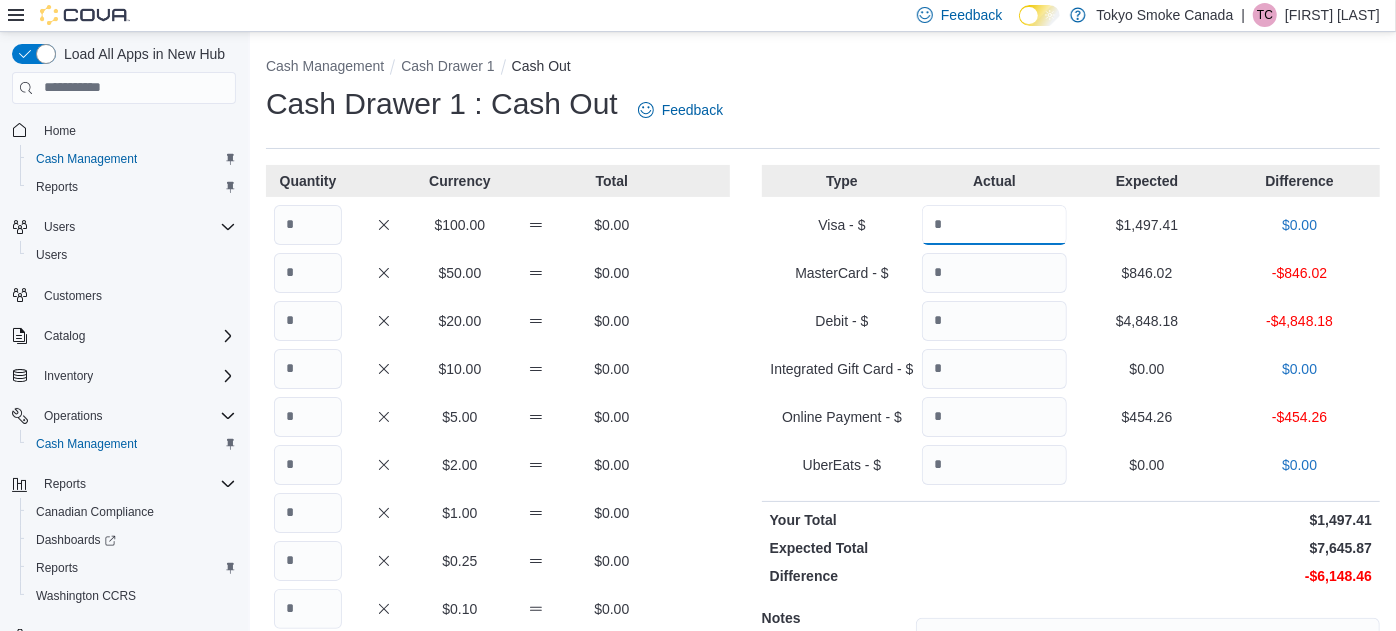 type on "*******" 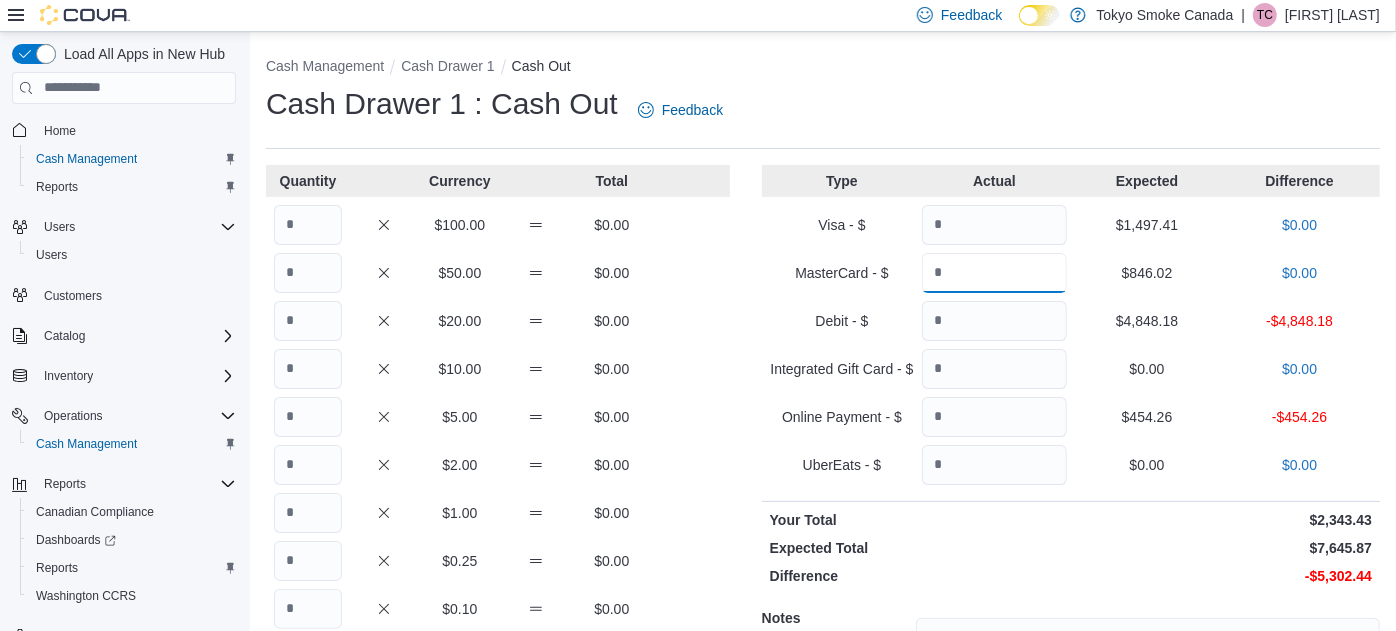 type on "******" 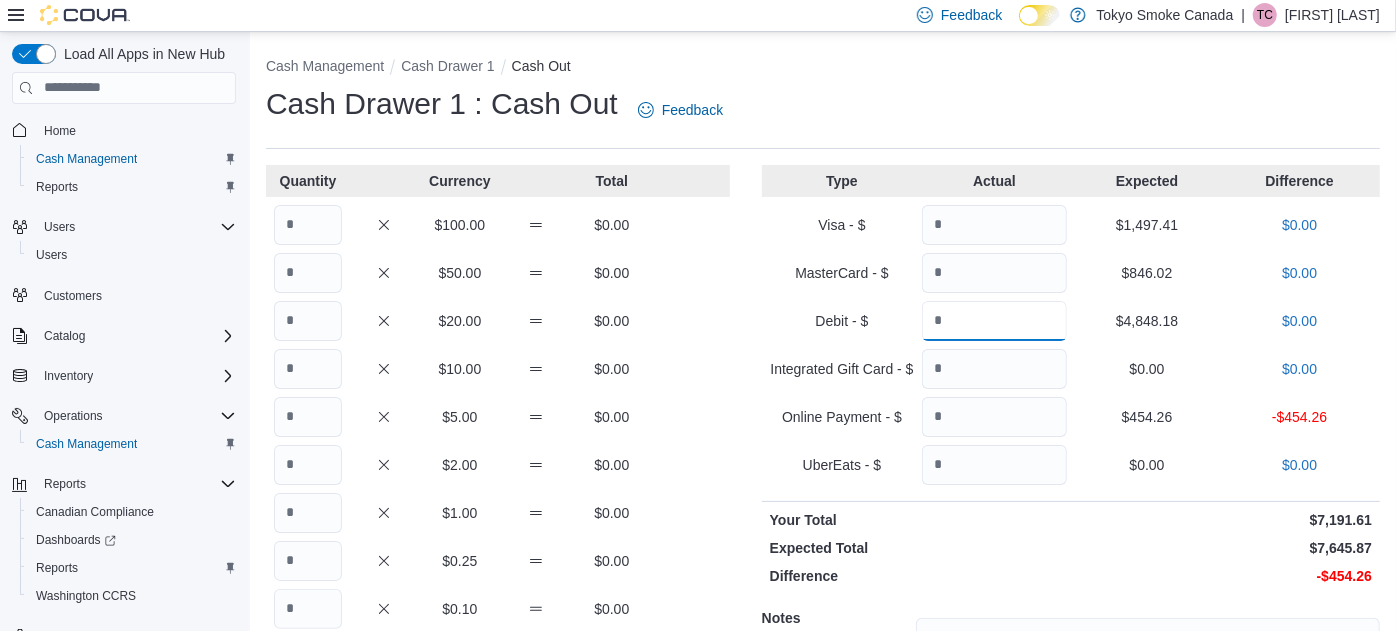 type on "*******" 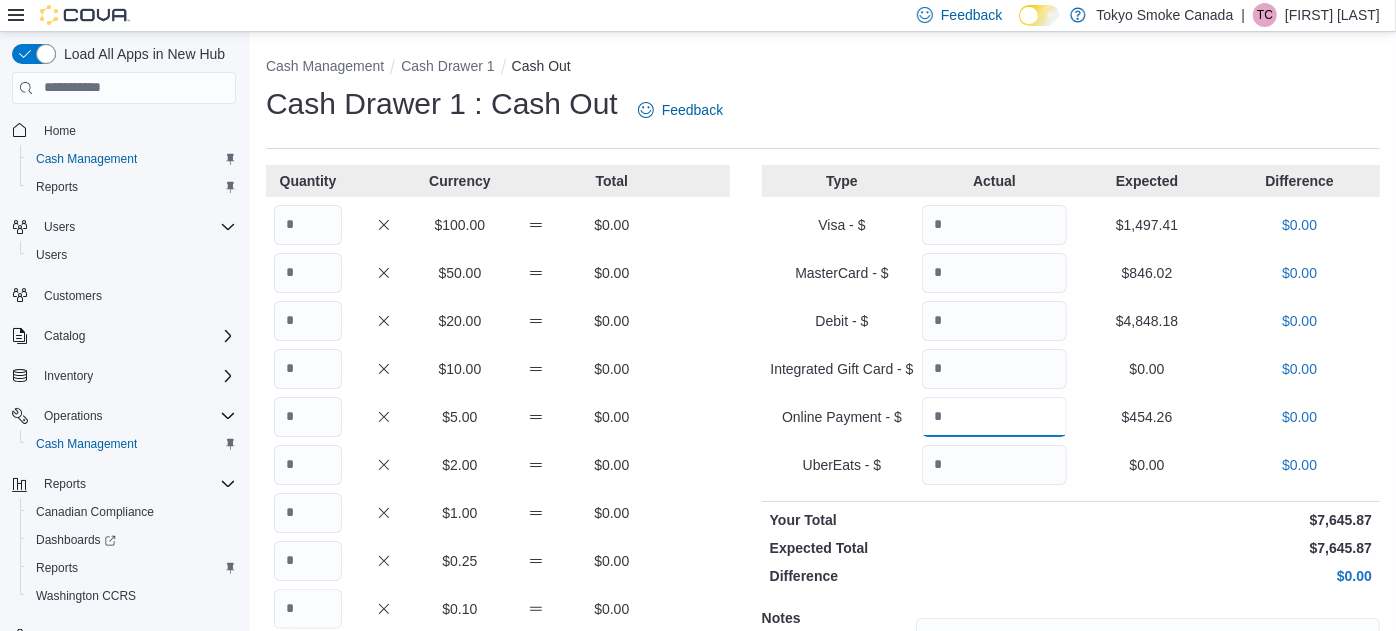 type on "******" 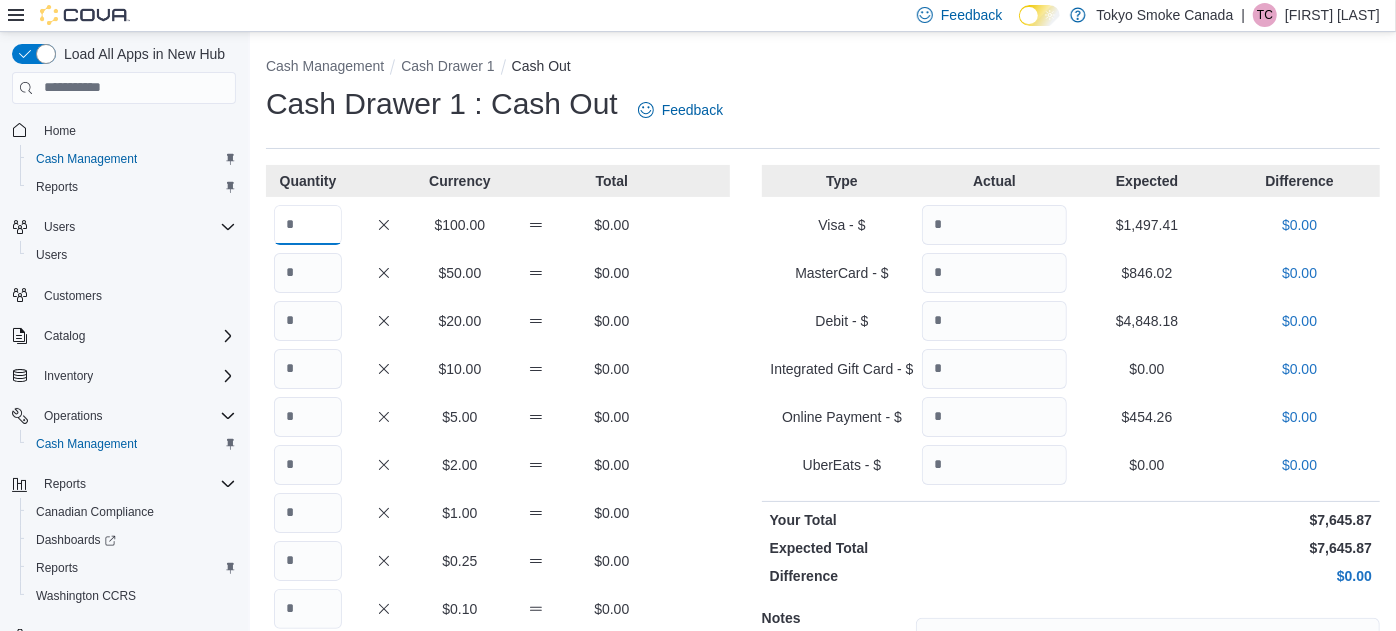 click at bounding box center (308, 225) 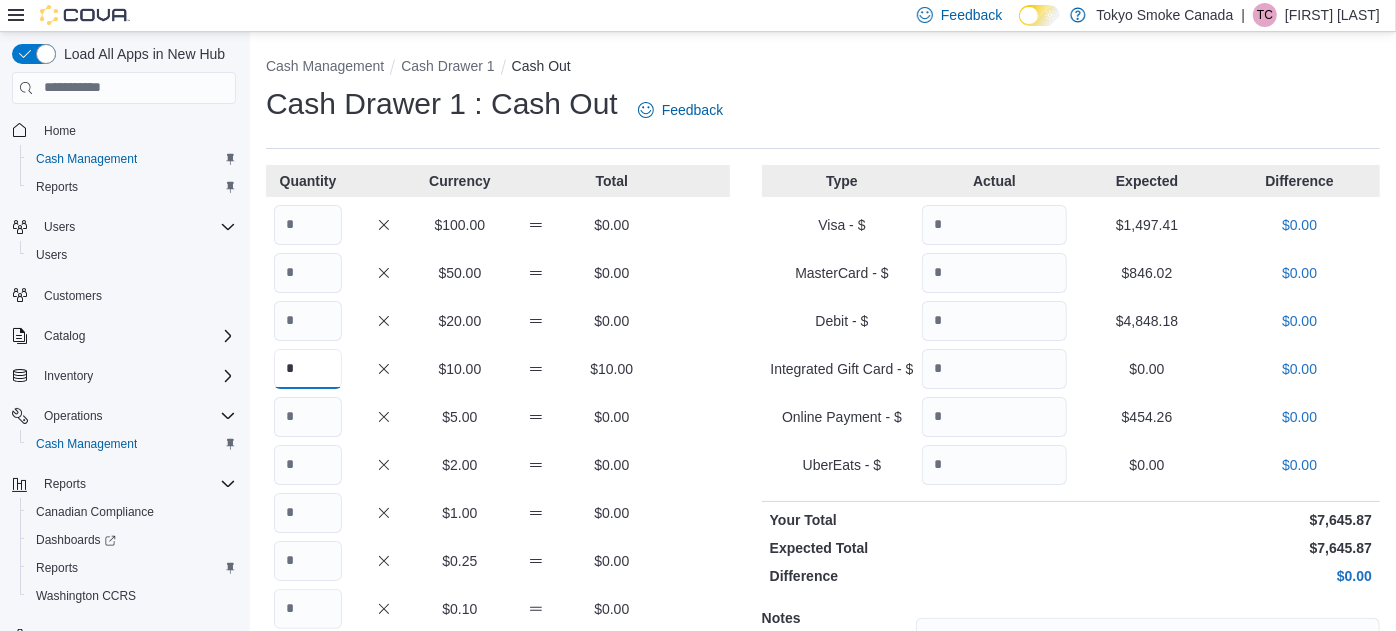 type on "*" 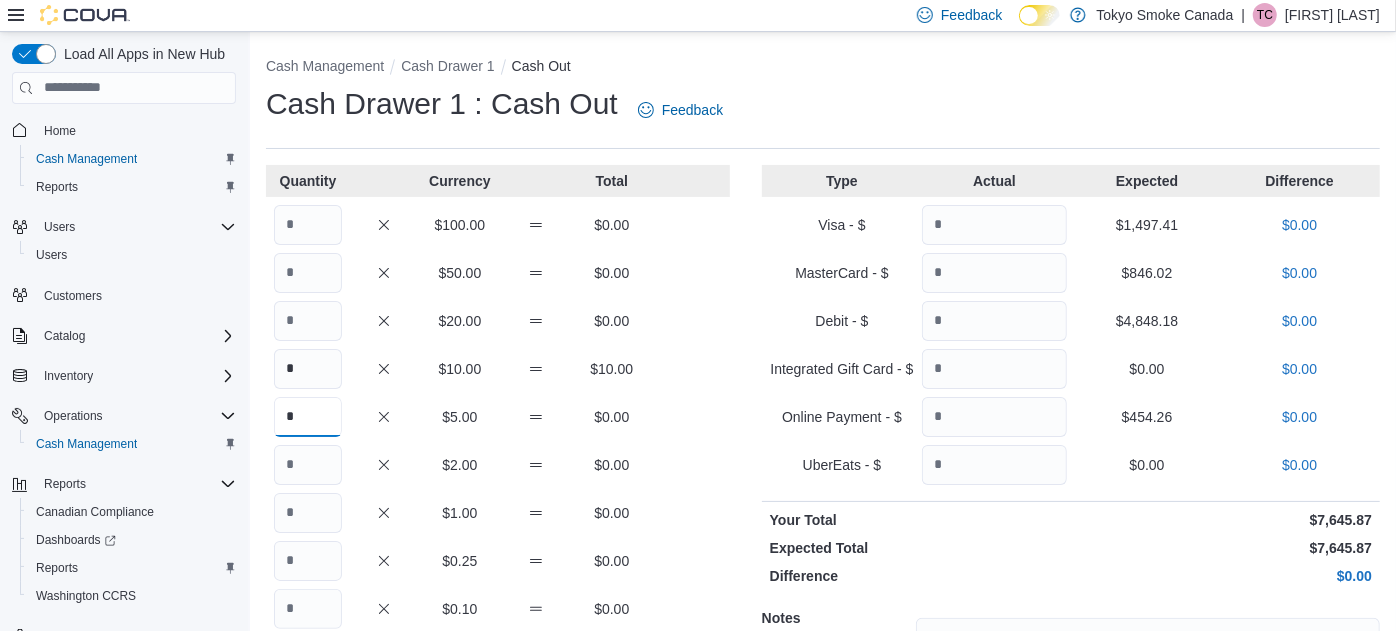 type on "*" 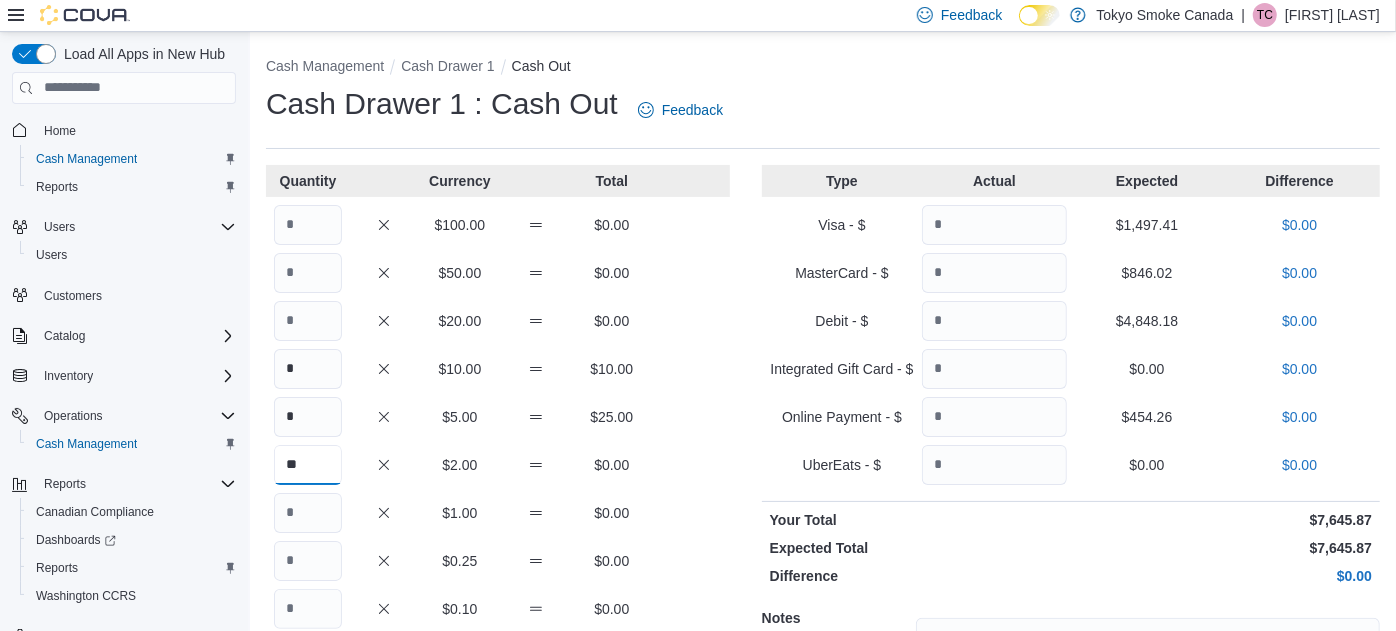 type on "**" 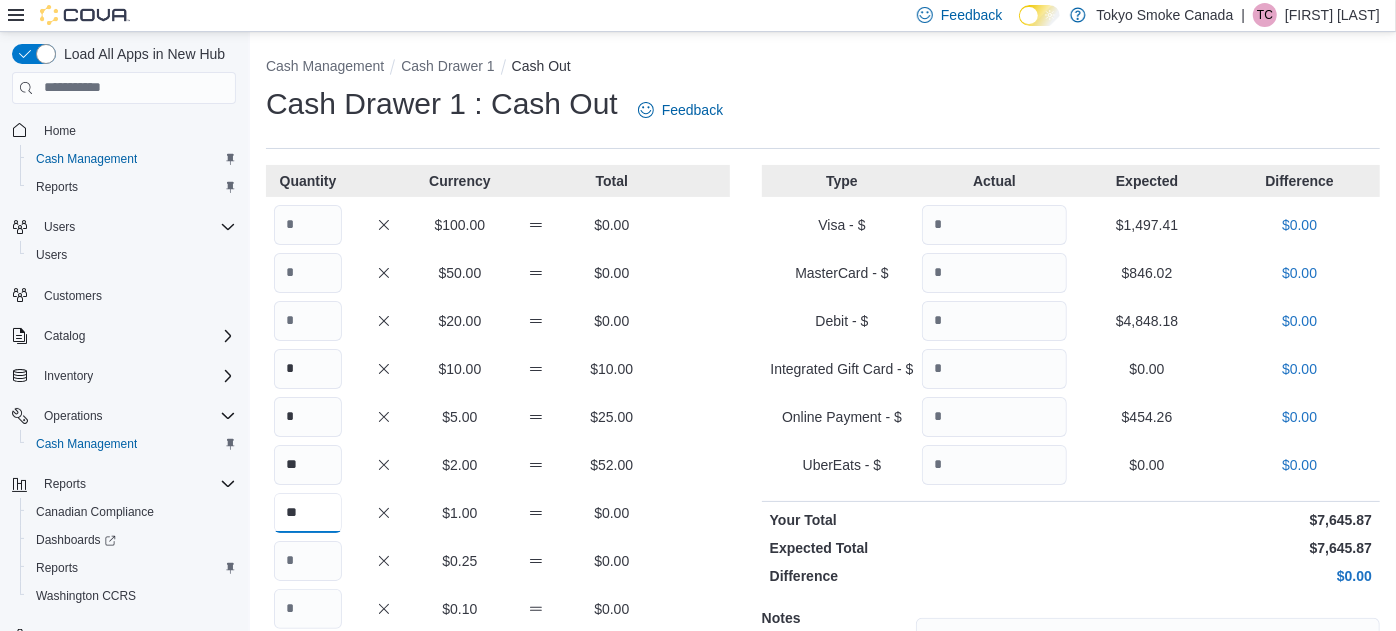type on "**" 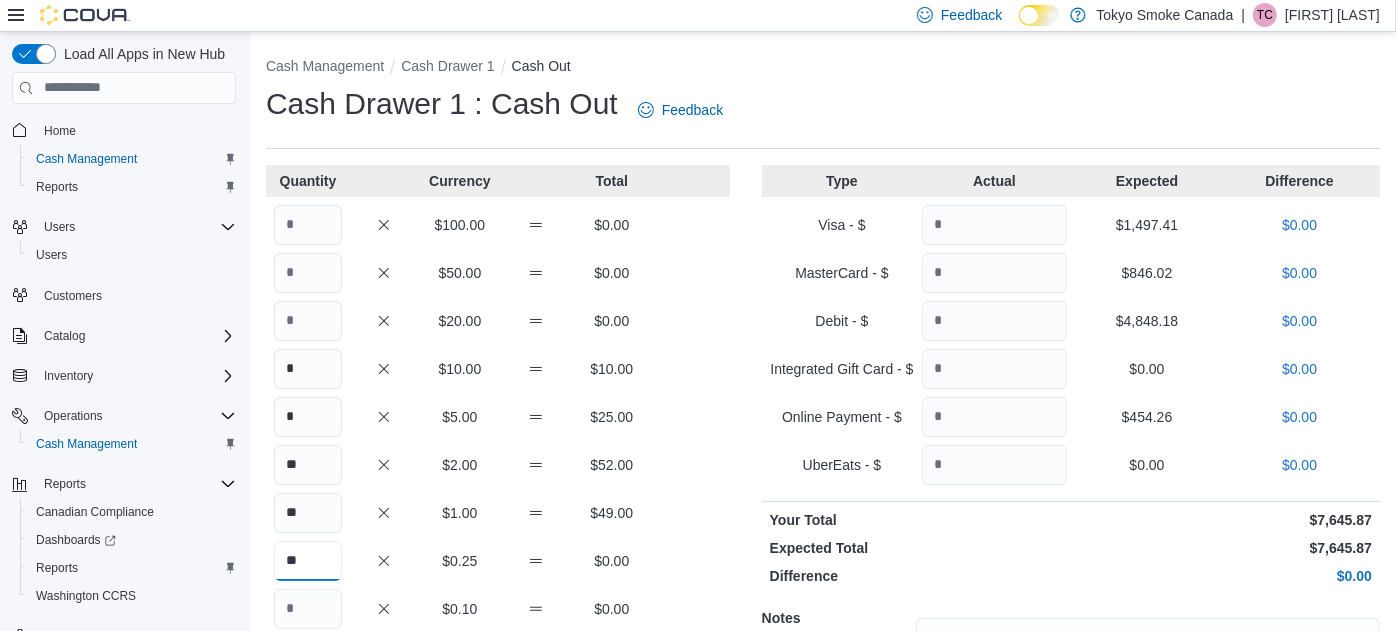 type on "**" 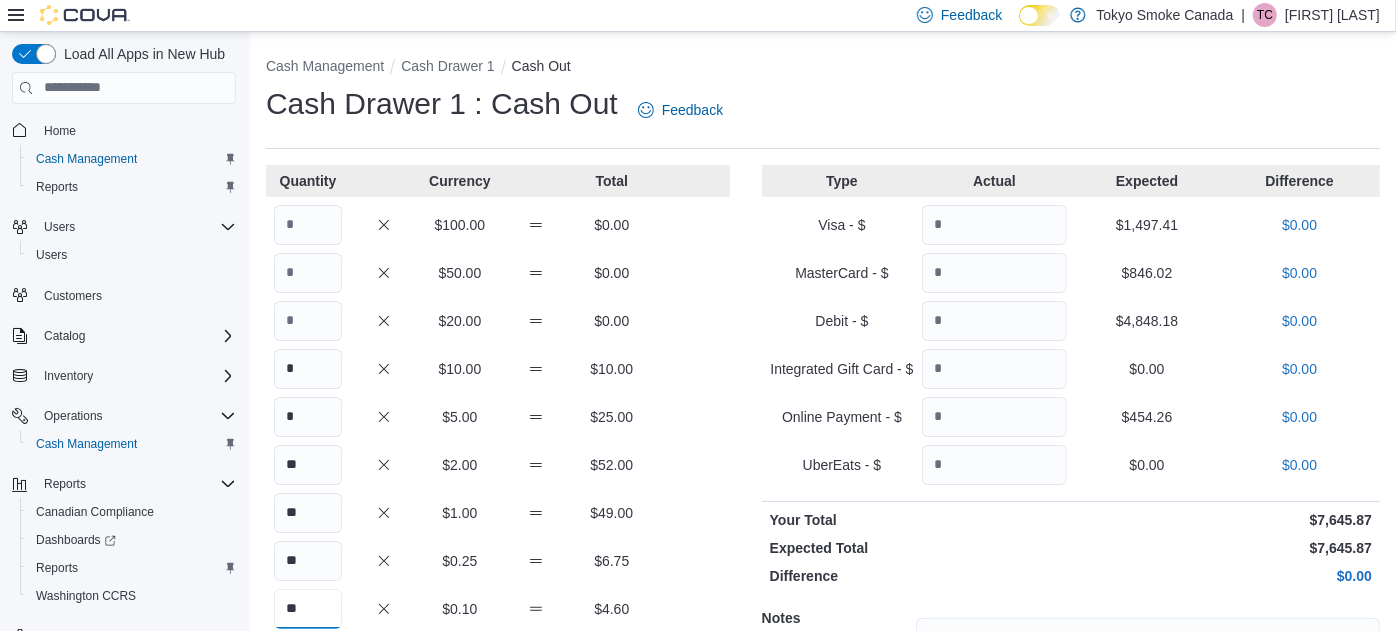 type on "**" 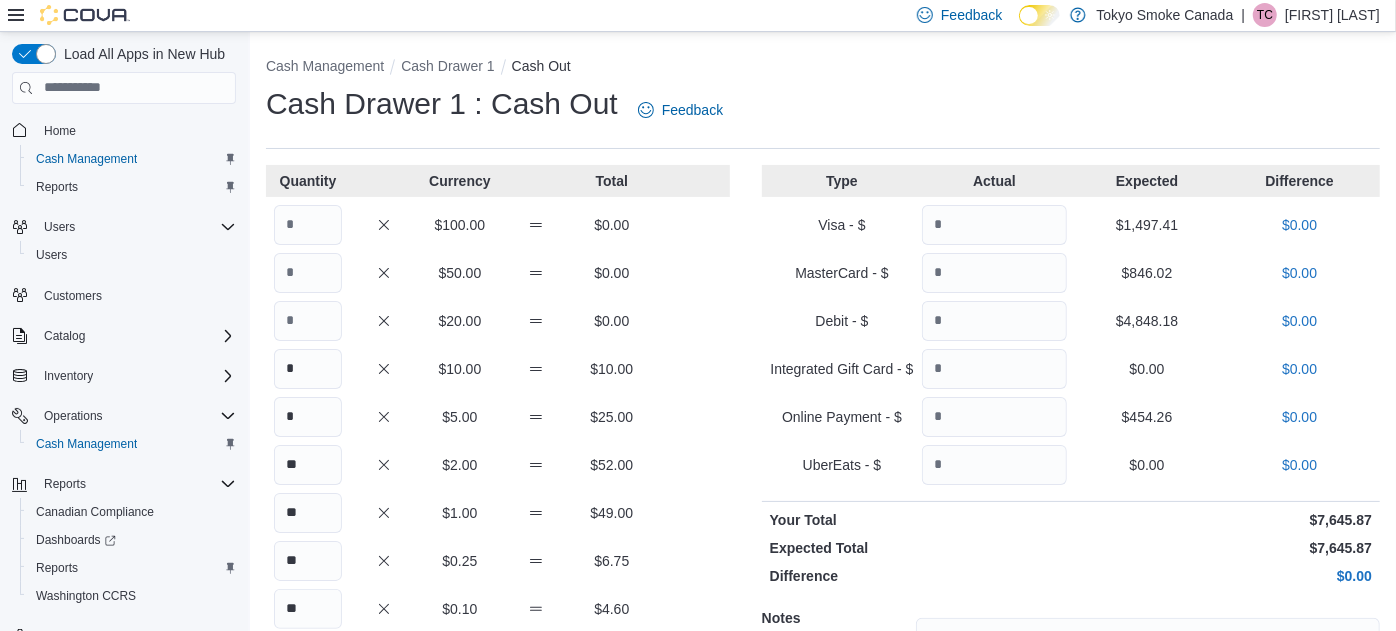 scroll, scrollTop: 218, scrollLeft: 0, axis: vertical 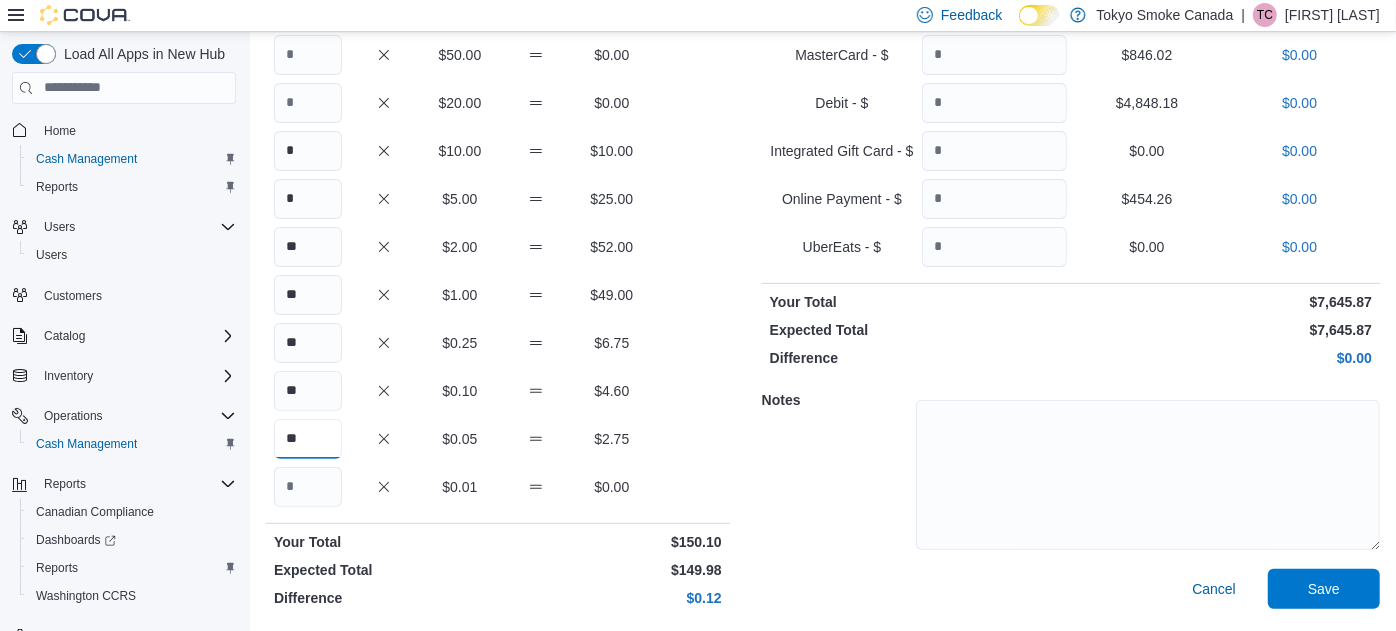 type on "**" 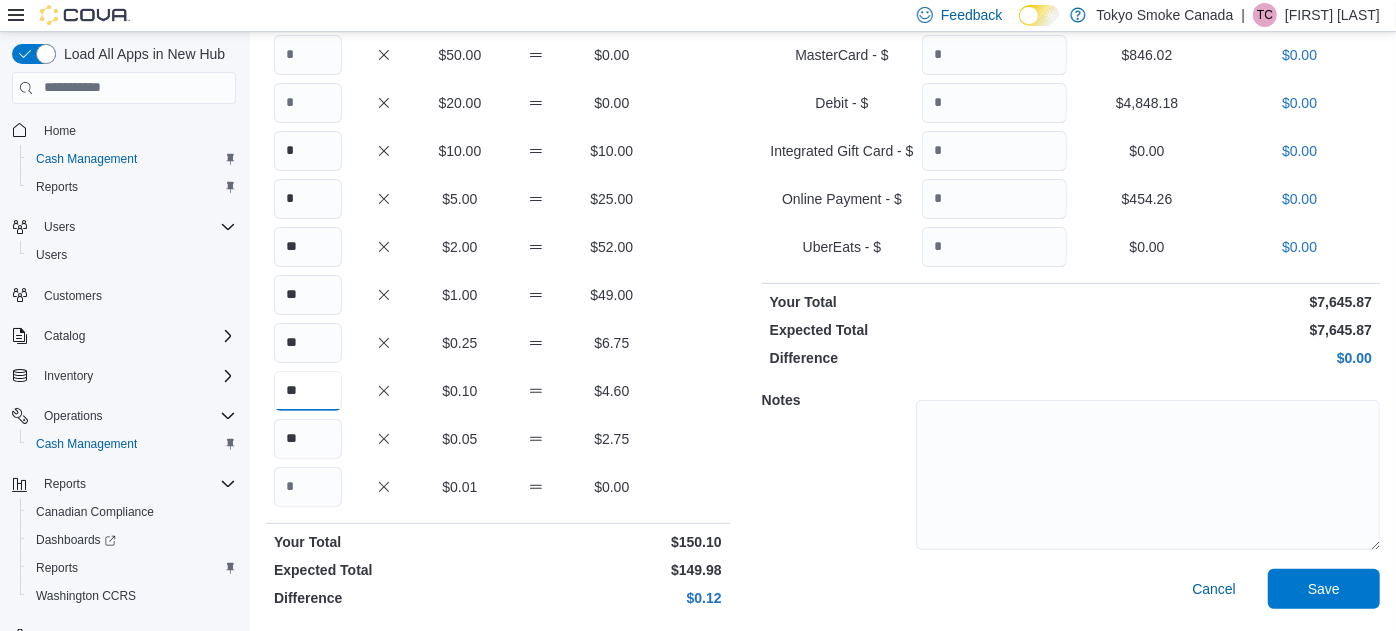 click on "**" at bounding box center [308, 391] 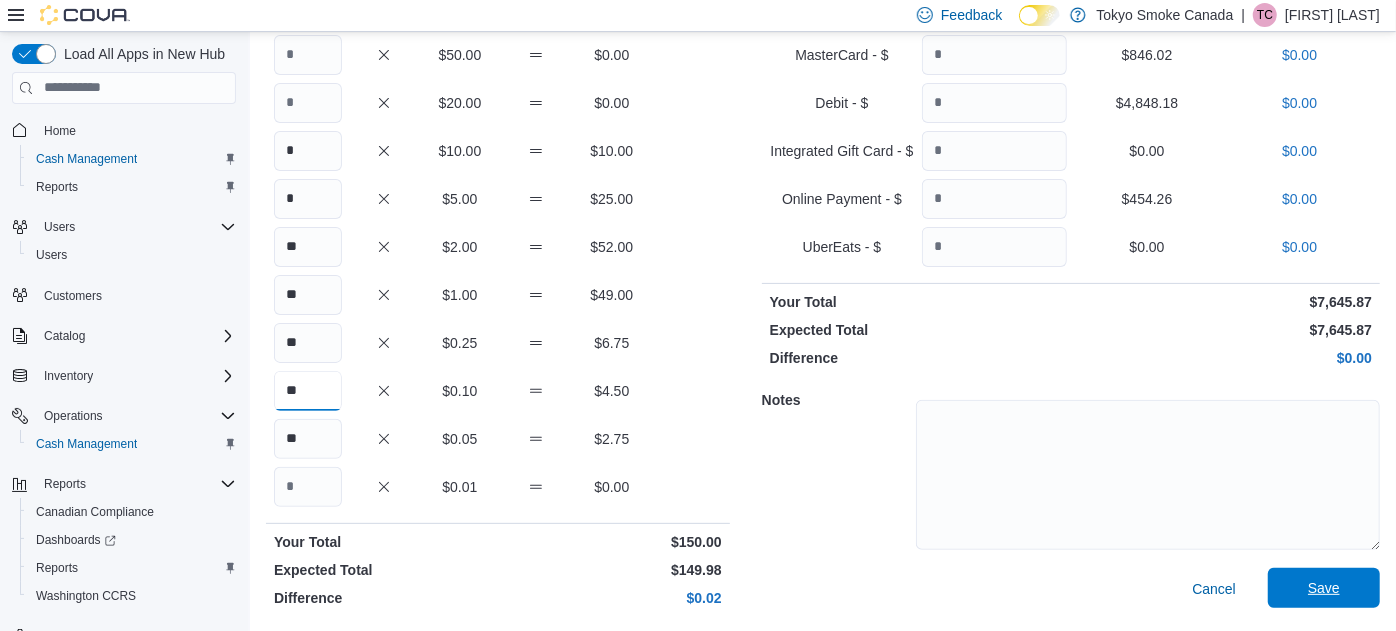 type on "**" 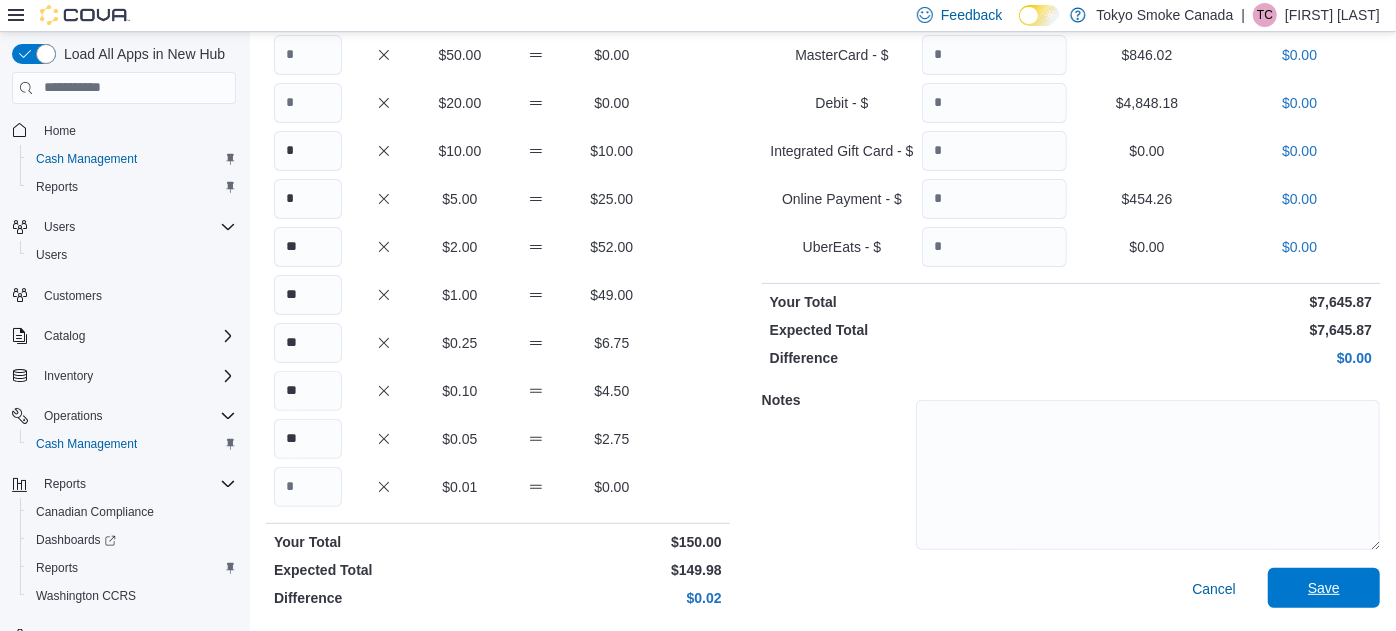 click on "Save" at bounding box center [1324, 588] 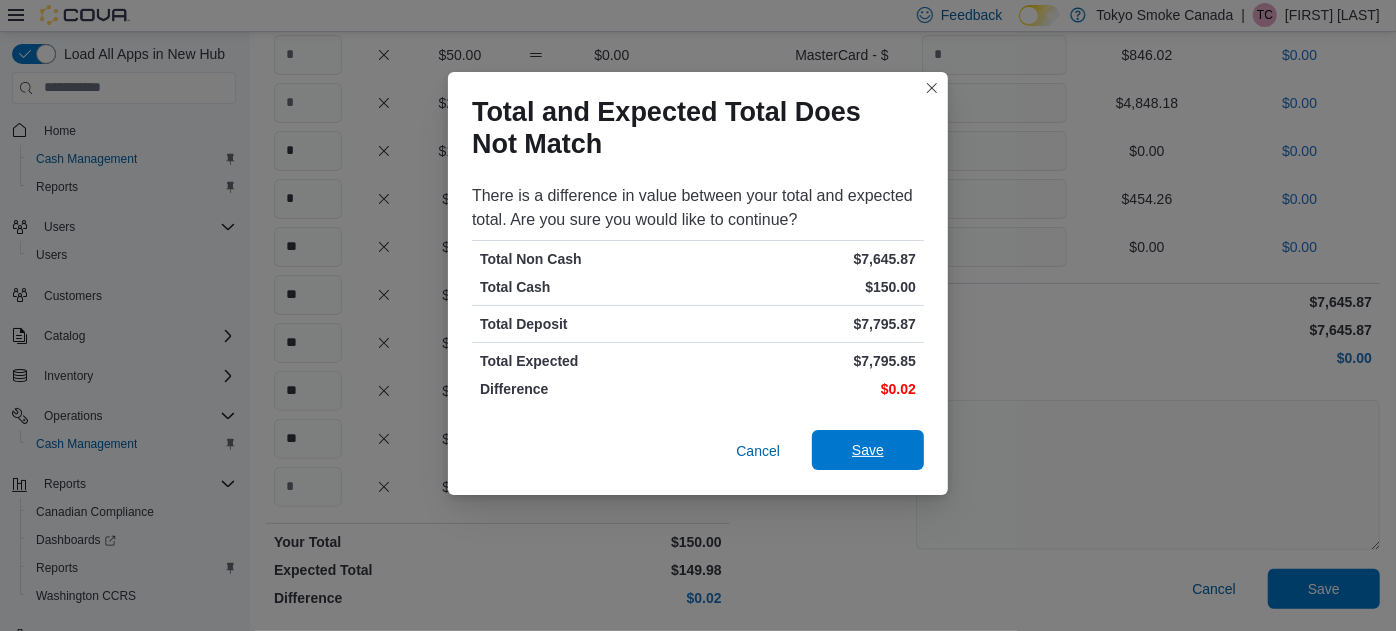 click on "Save" at bounding box center [868, 450] 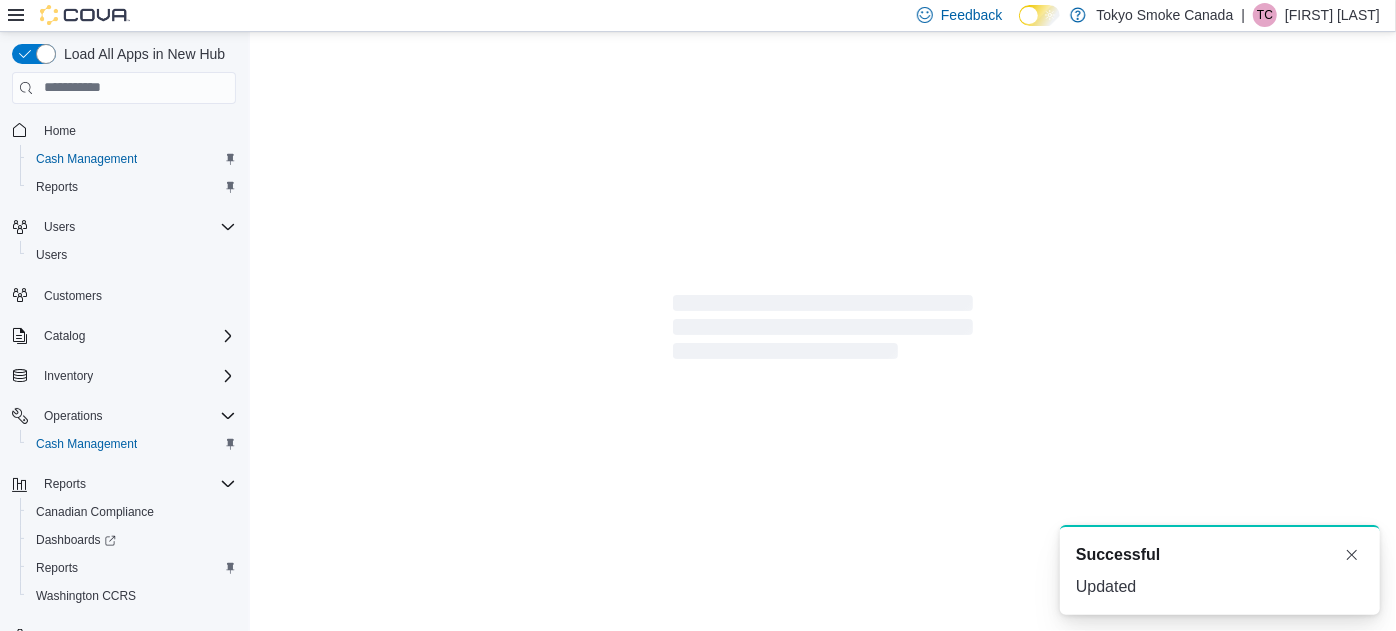 scroll, scrollTop: 1, scrollLeft: 0, axis: vertical 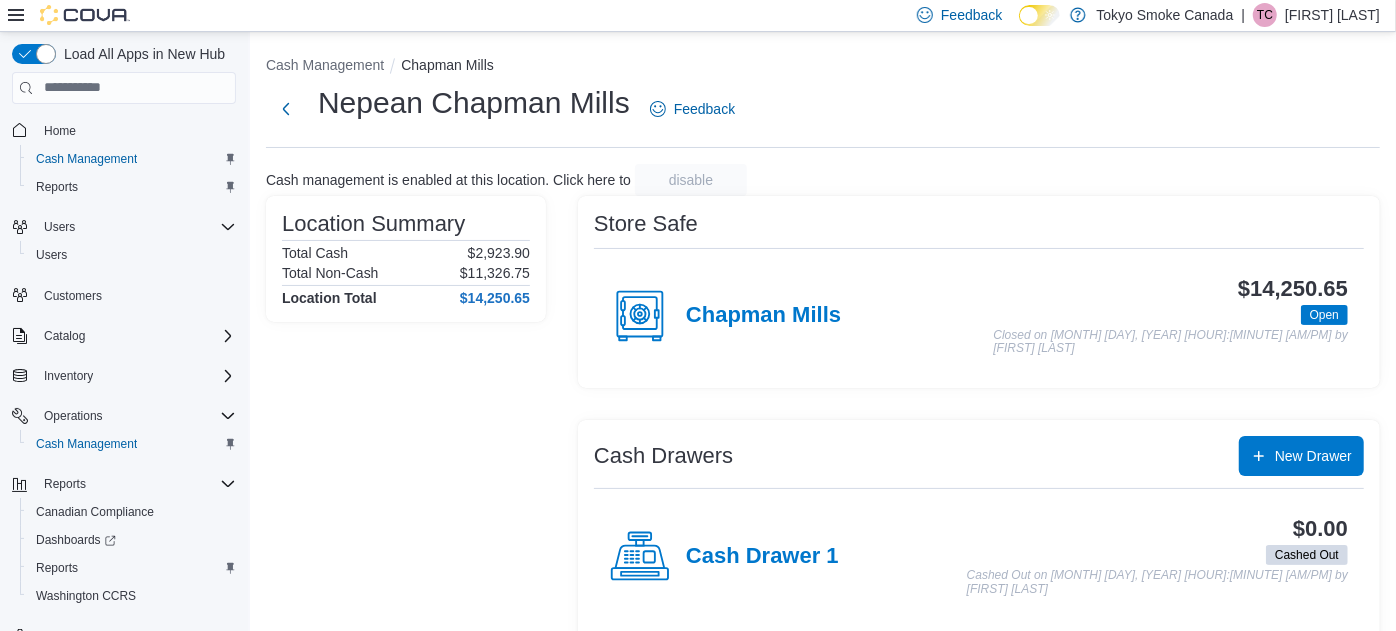 click on "Chapman Mills" at bounding box center (725, 316) 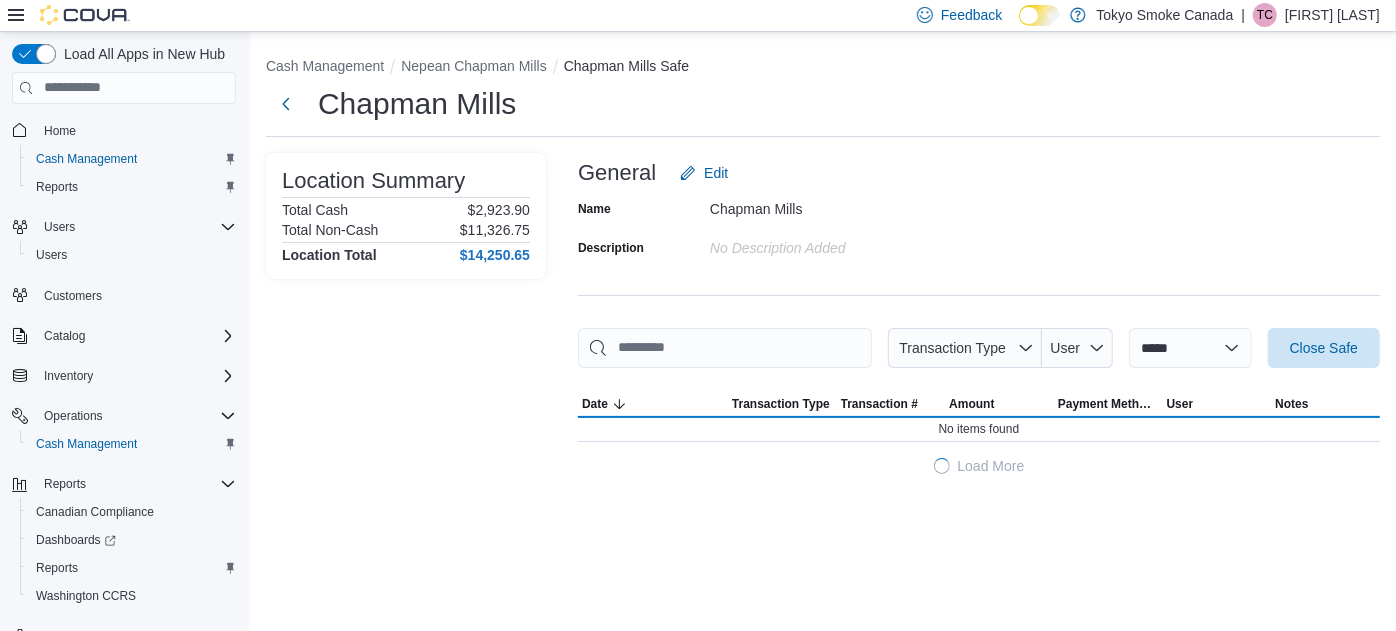 scroll, scrollTop: 0, scrollLeft: 0, axis: both 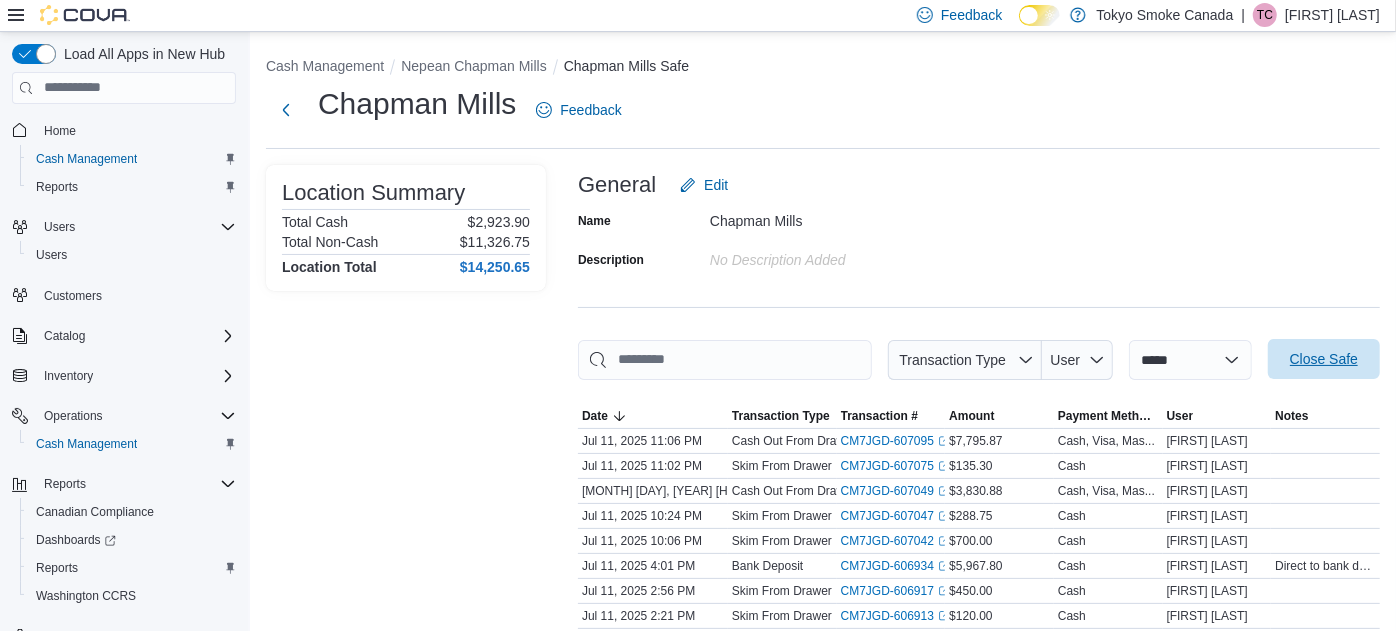 click on "Close Safe" at bounding box center (1324, 359) 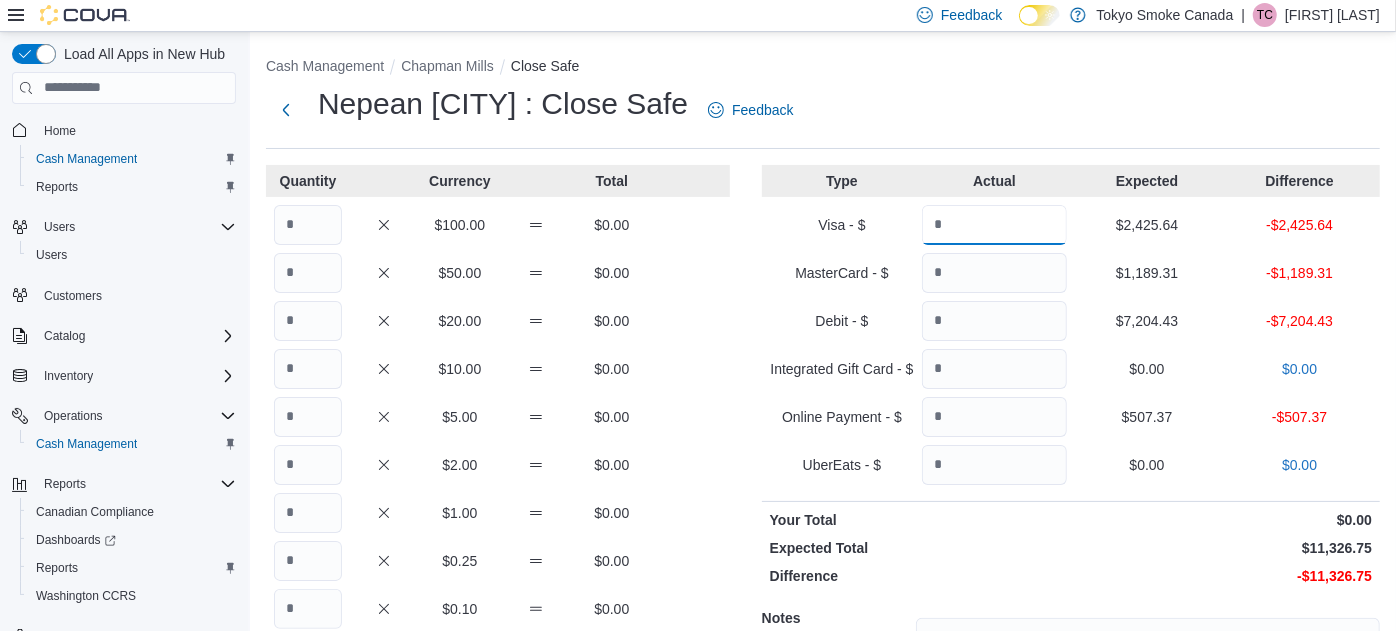click at bounding box center (994, 225) 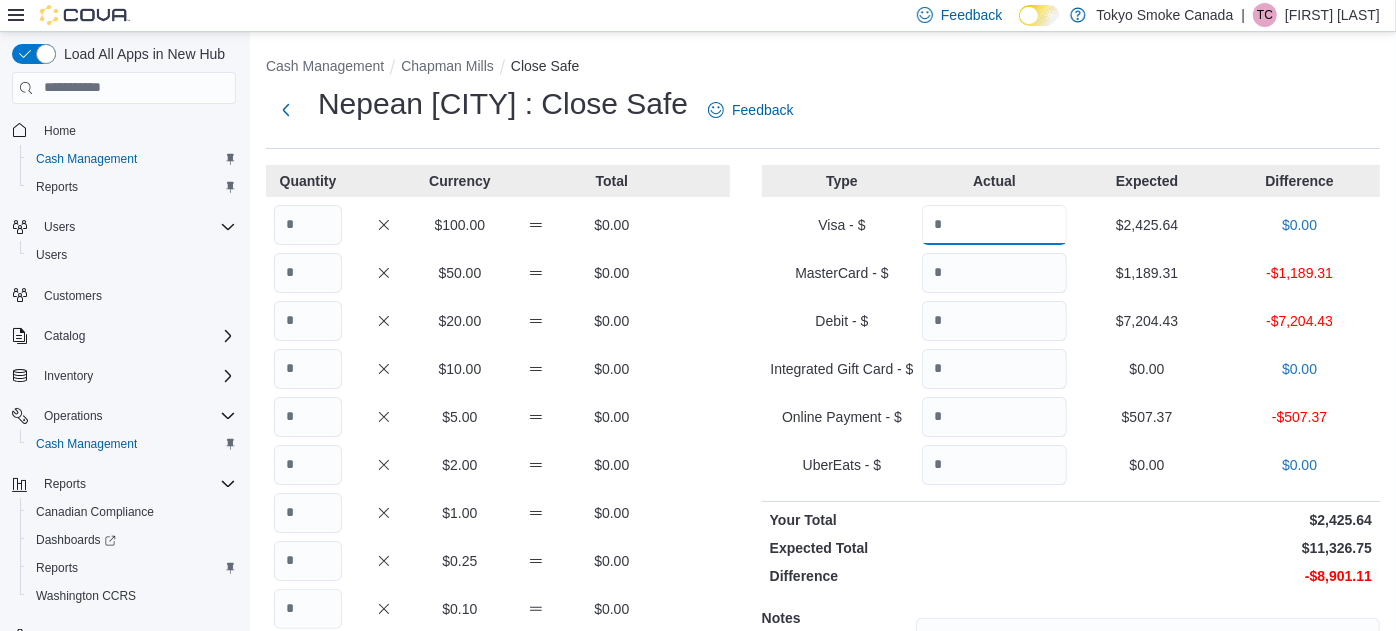 type on "*******" 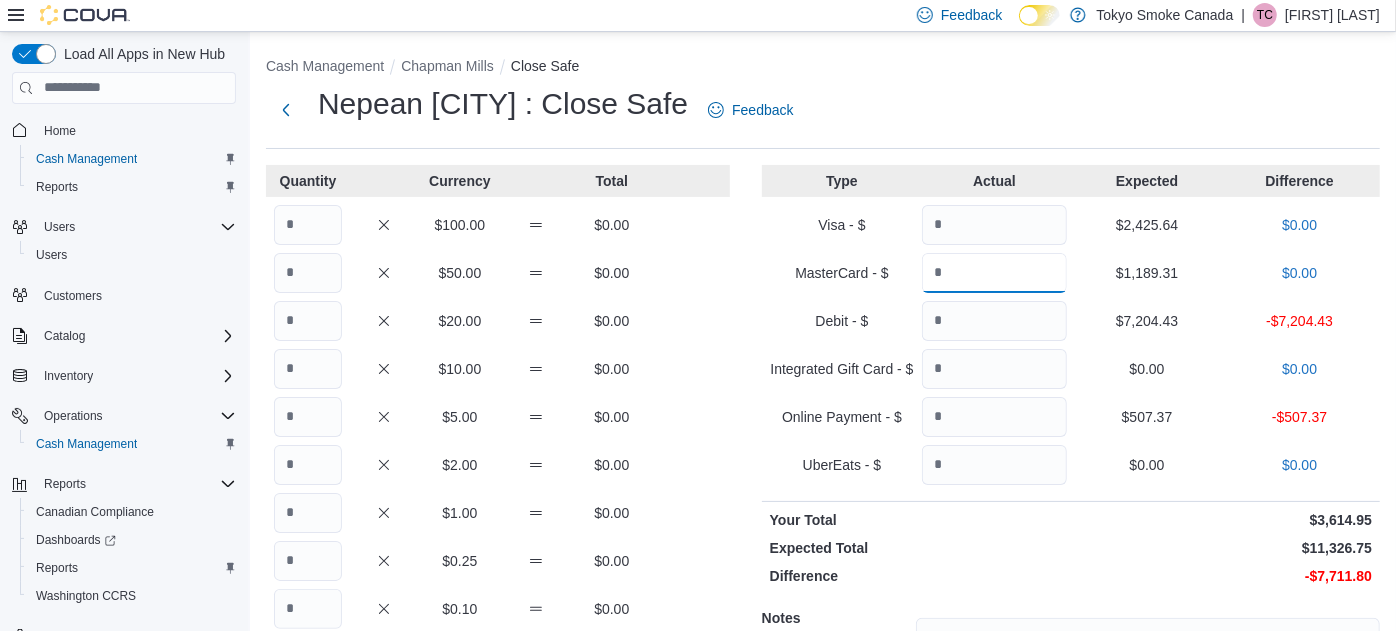 type on "*******" 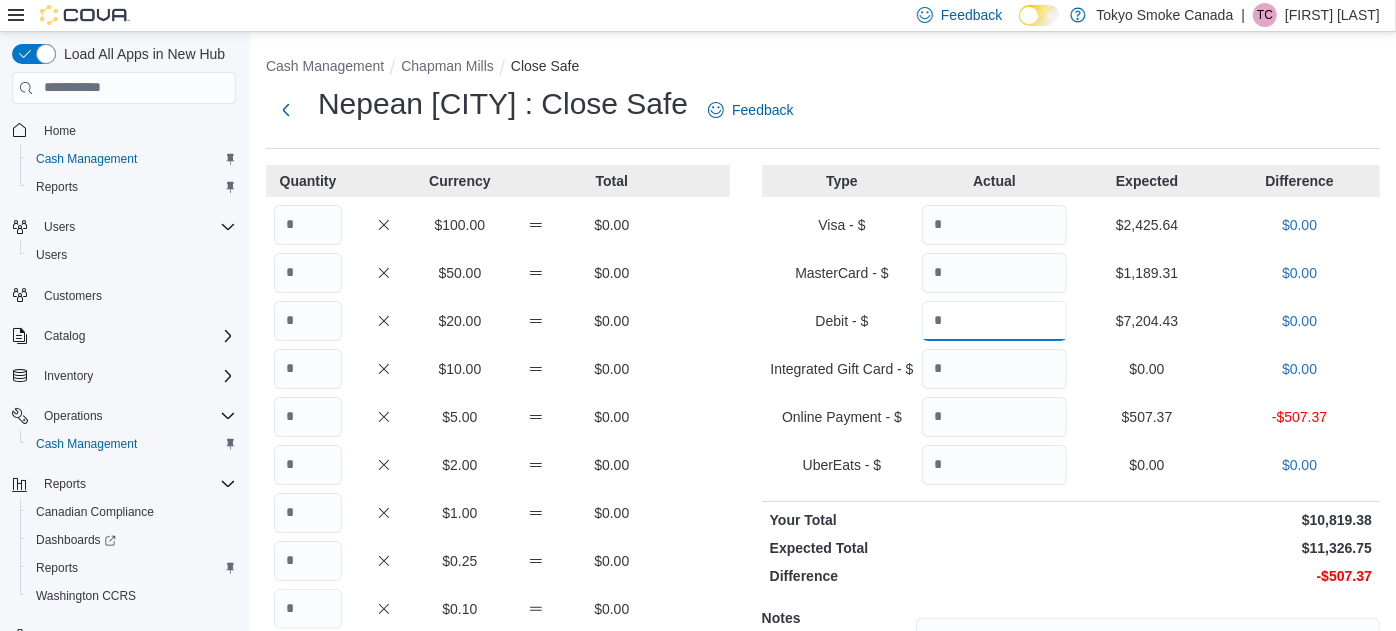 type on "*******" 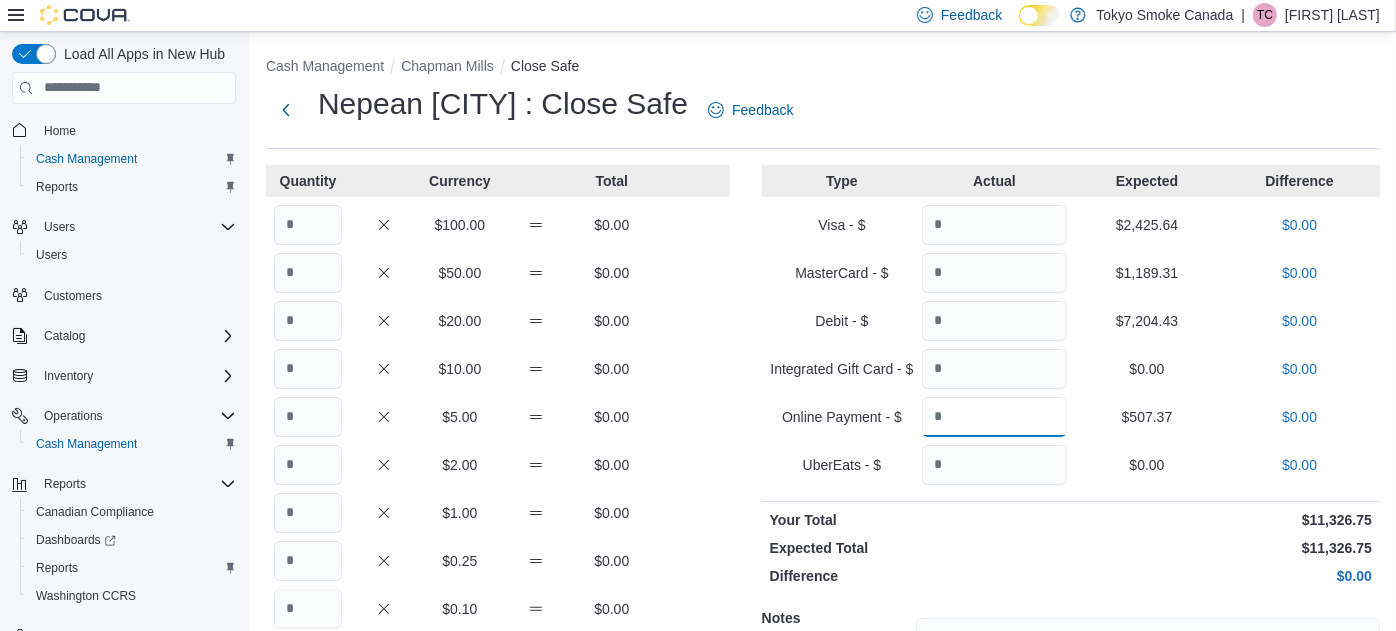 type on "******" 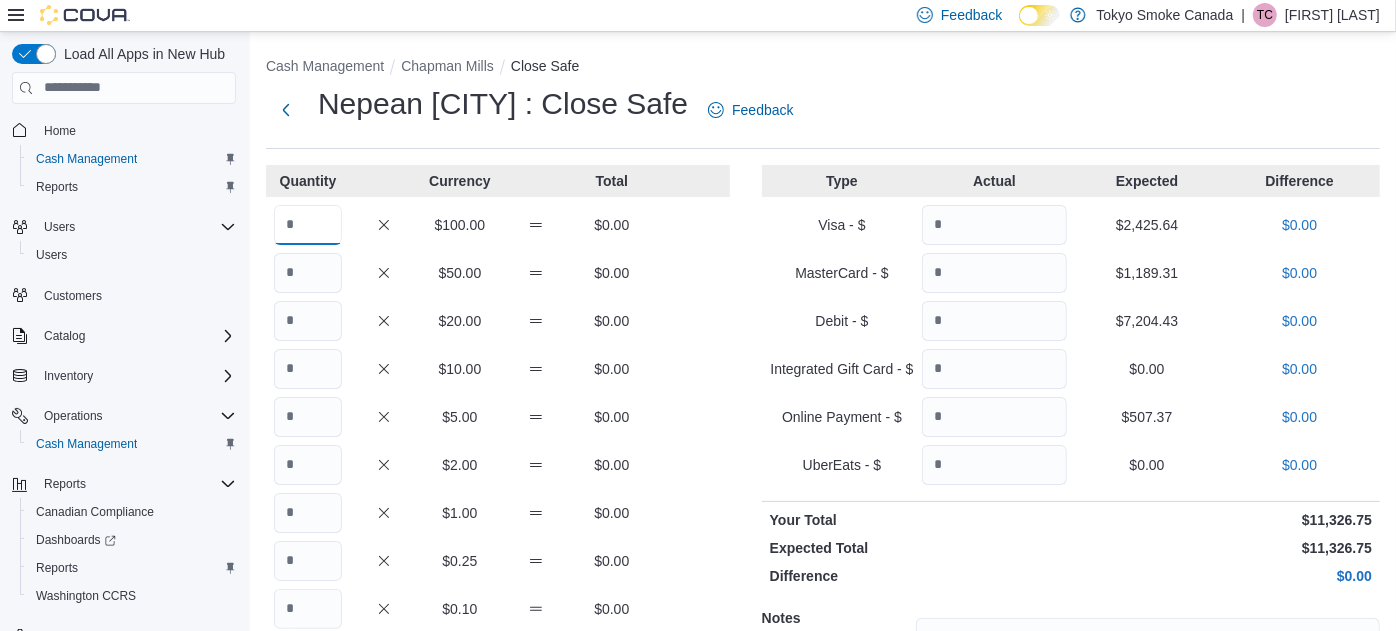 click at bounding box center [308, 225] 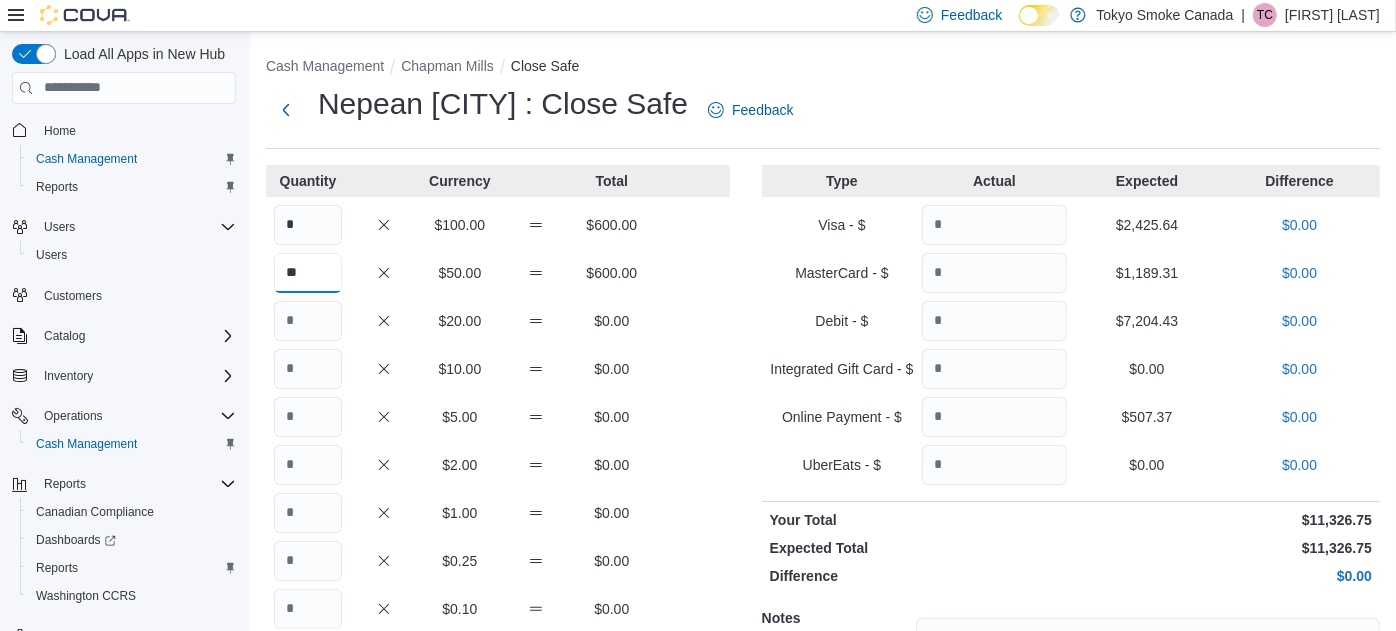 type on "**" 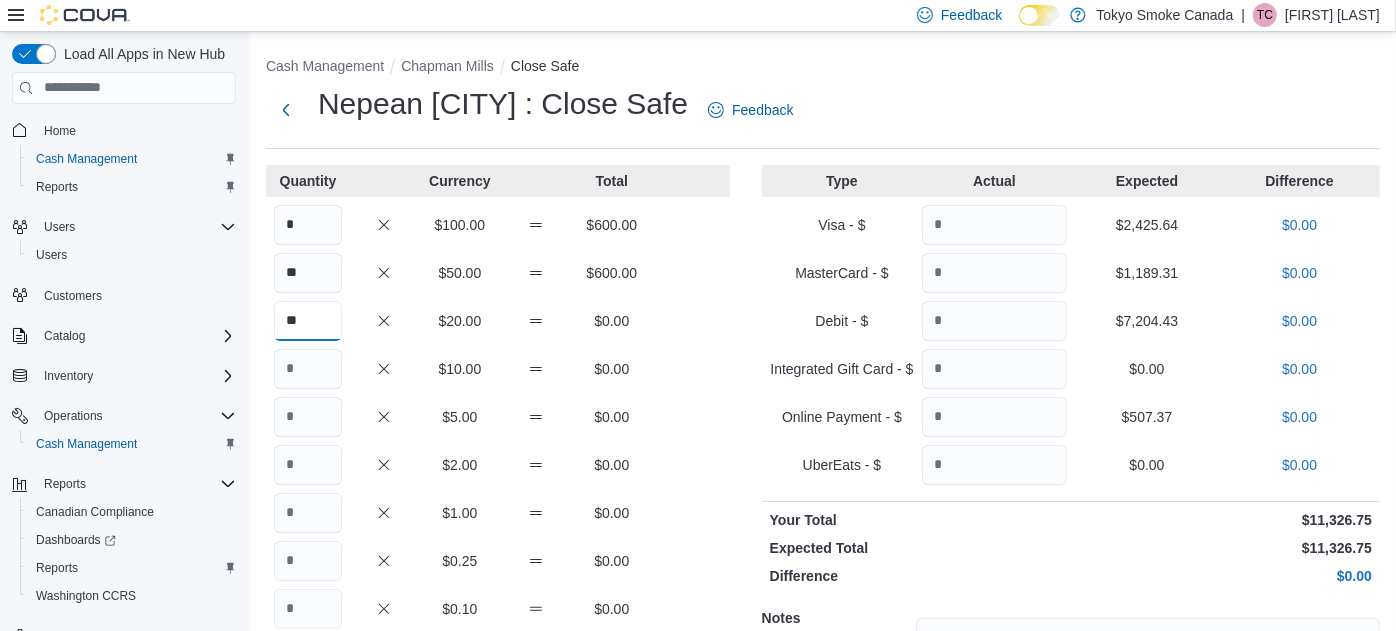 type on "**" 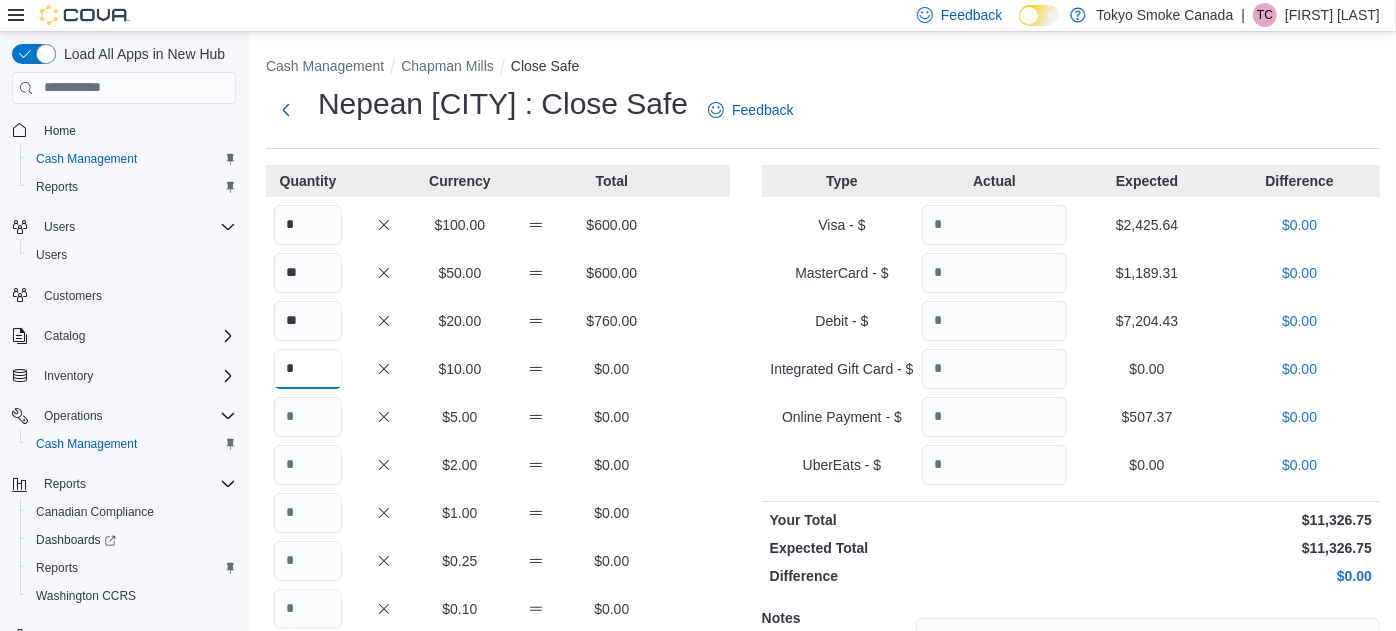 type on "*" 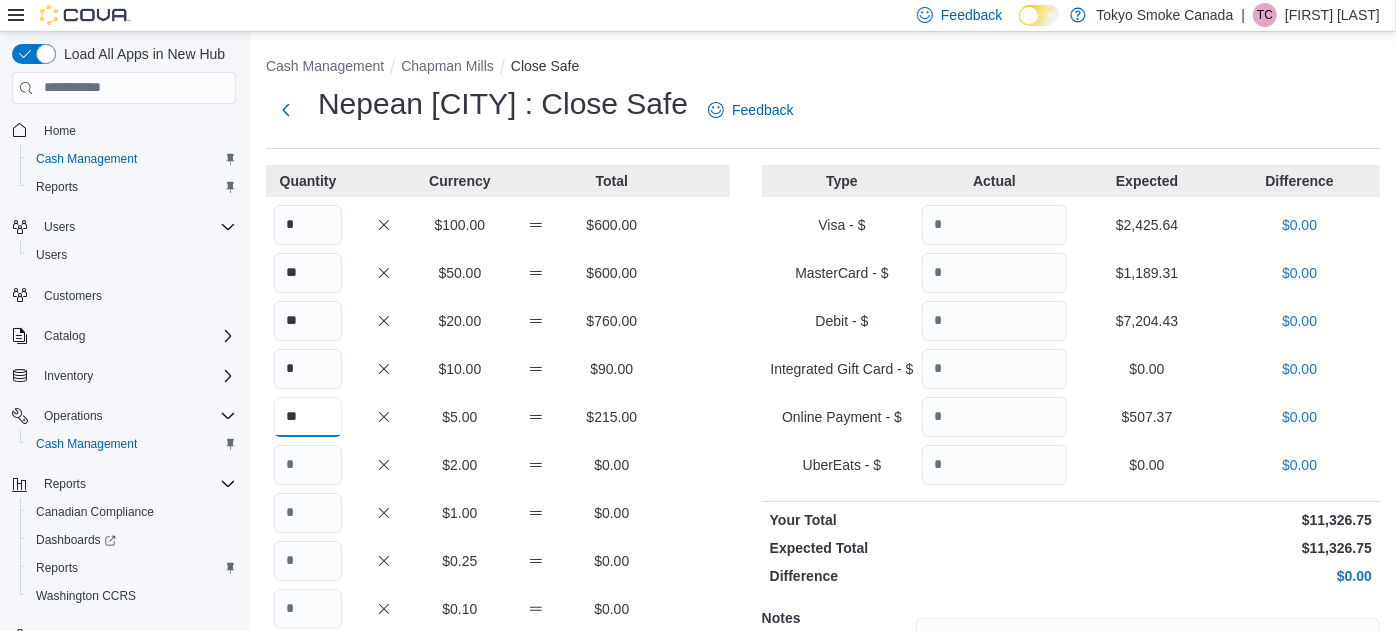 type on "**" 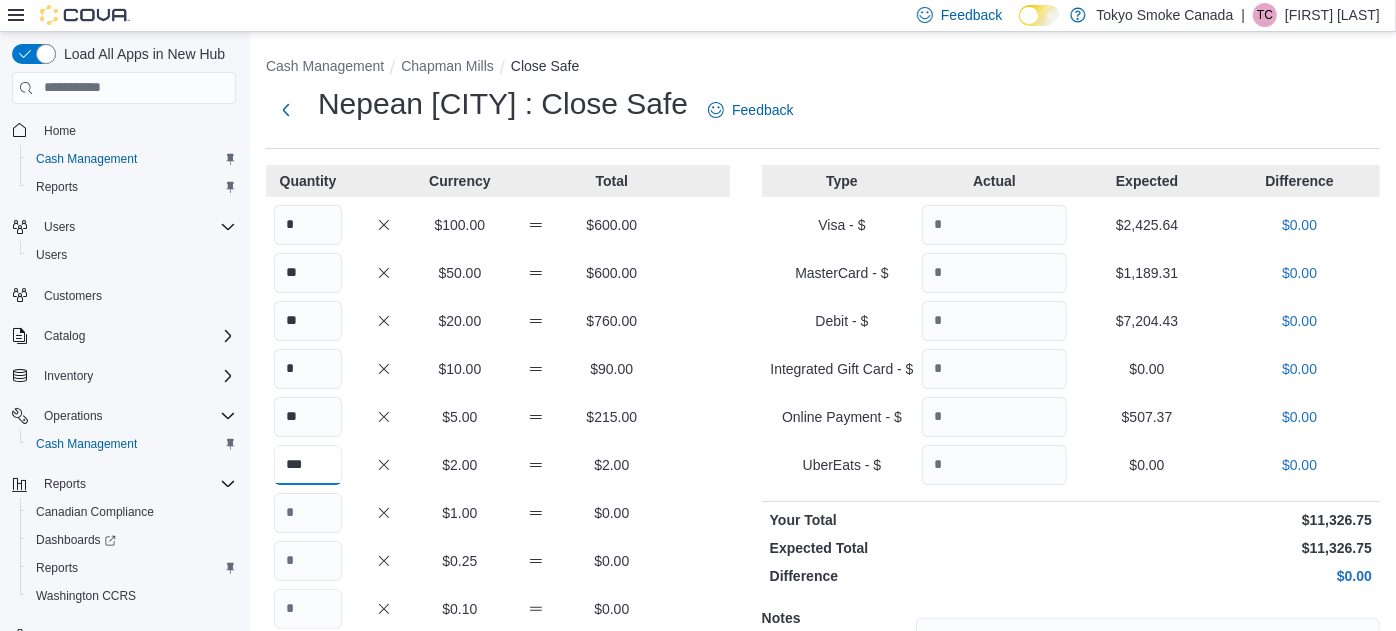 type on "***" 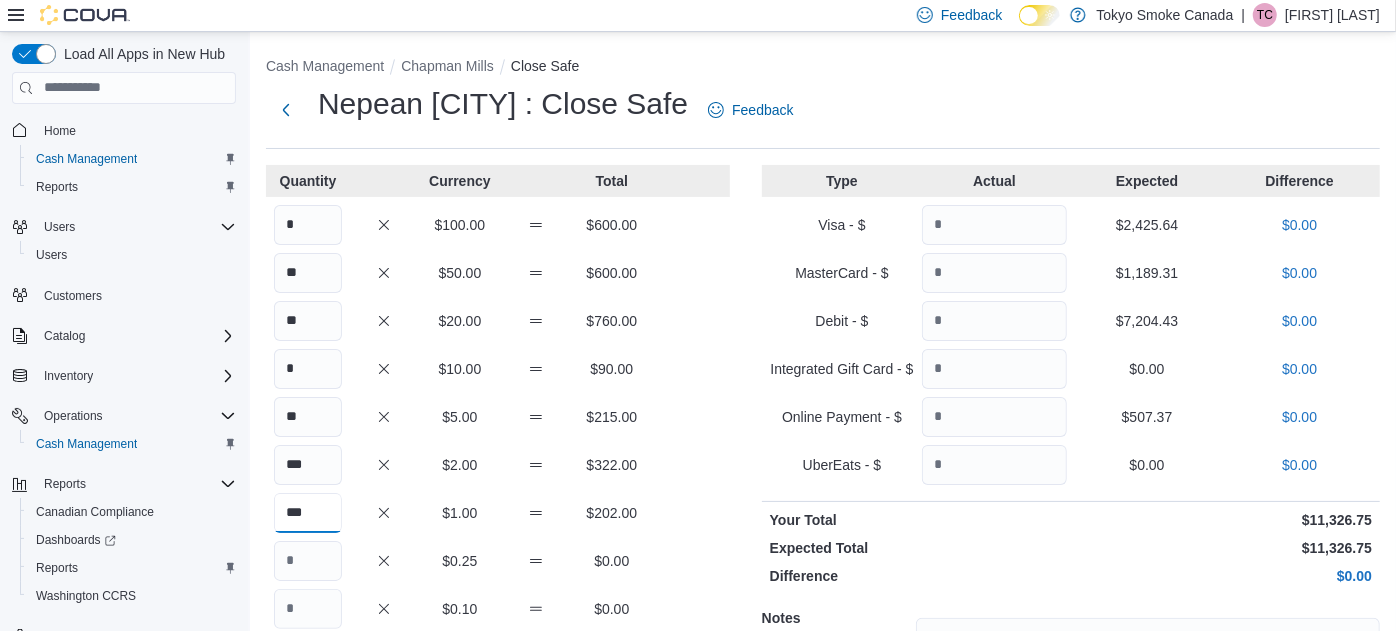 type on "***" 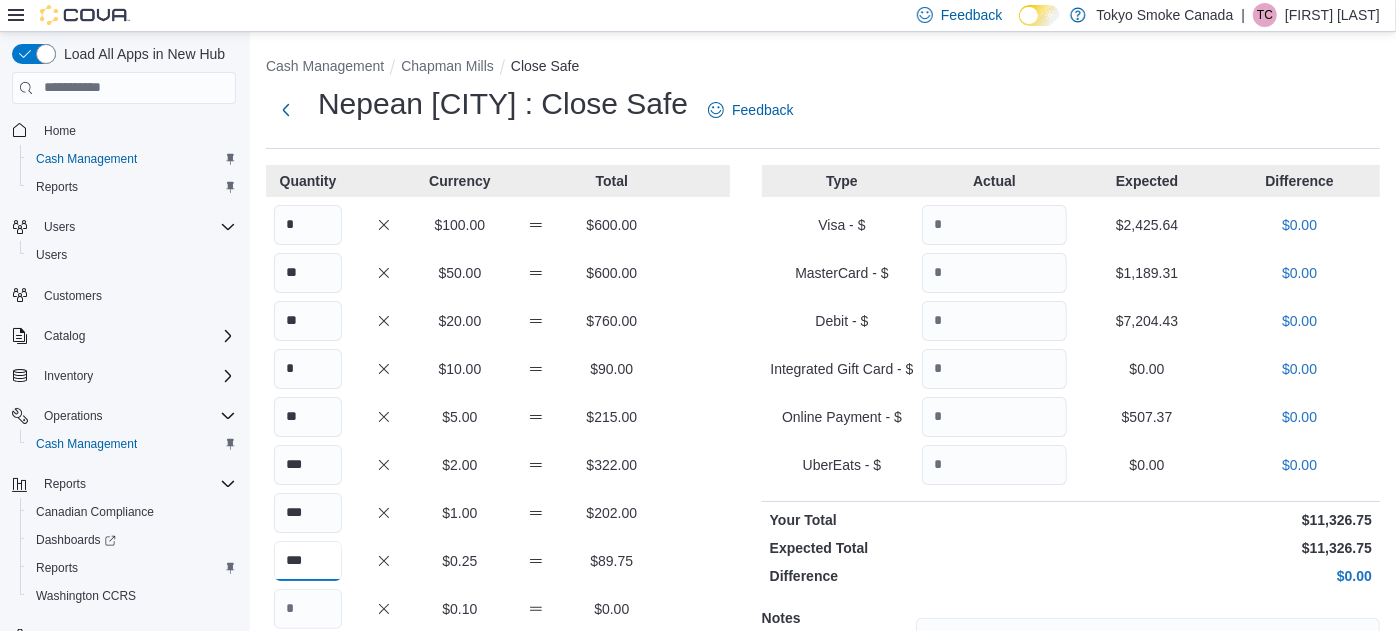 type on "***" 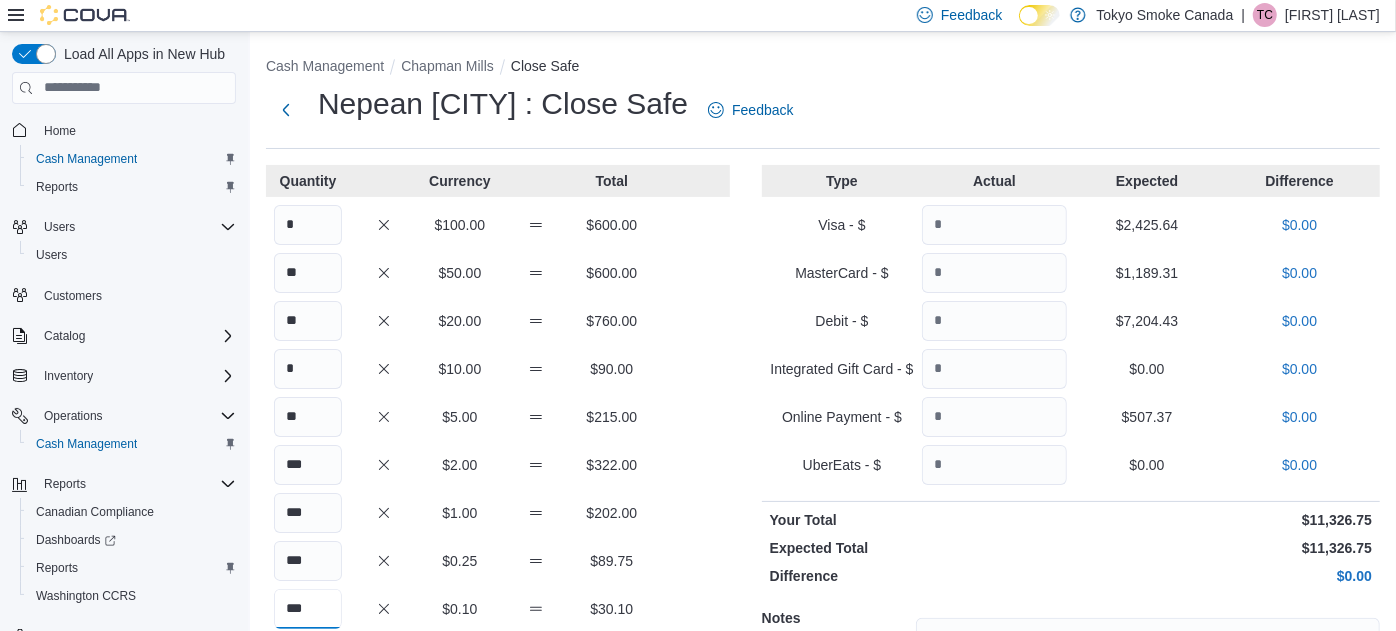 type on "***" 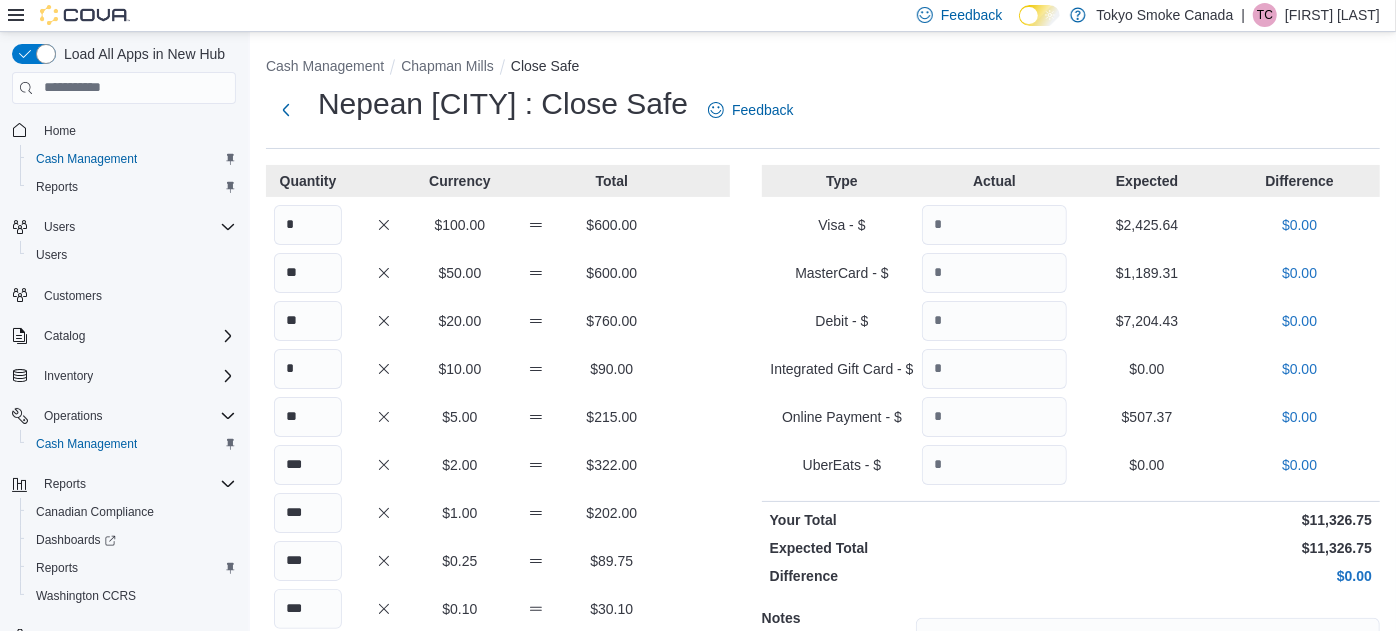 scroll, scrollTop: 218, scrollLeft: 0, axis: vertical 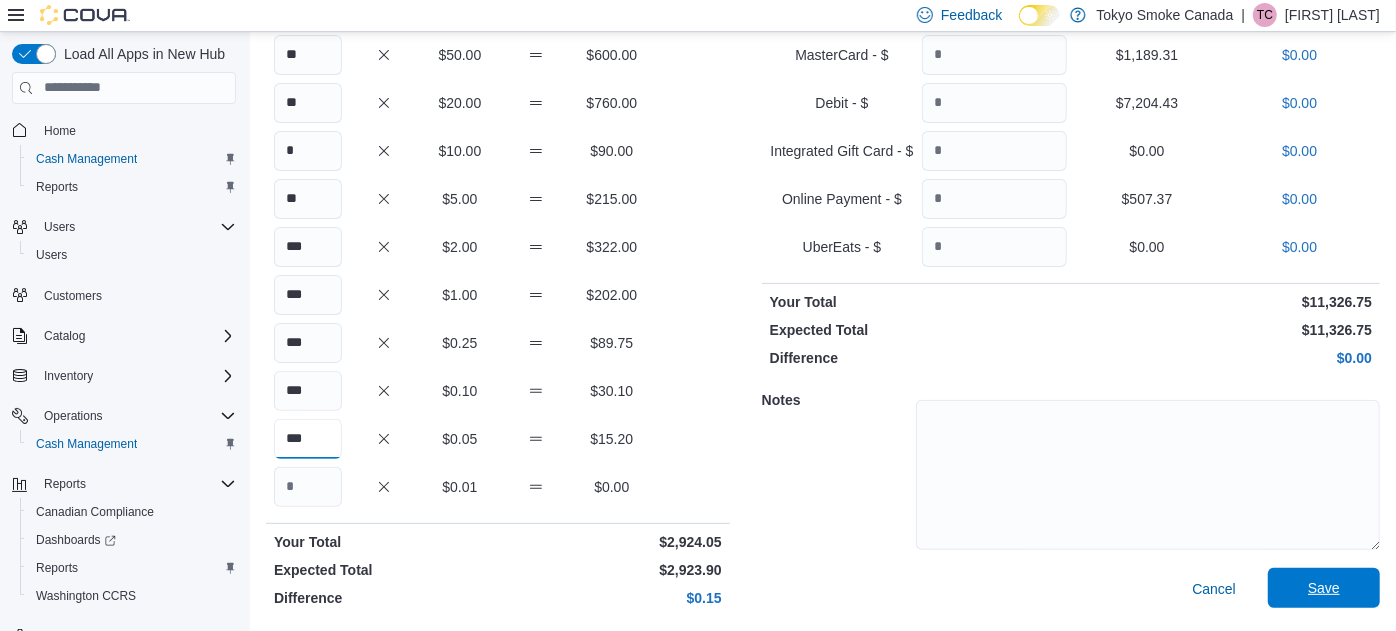 type on "***" 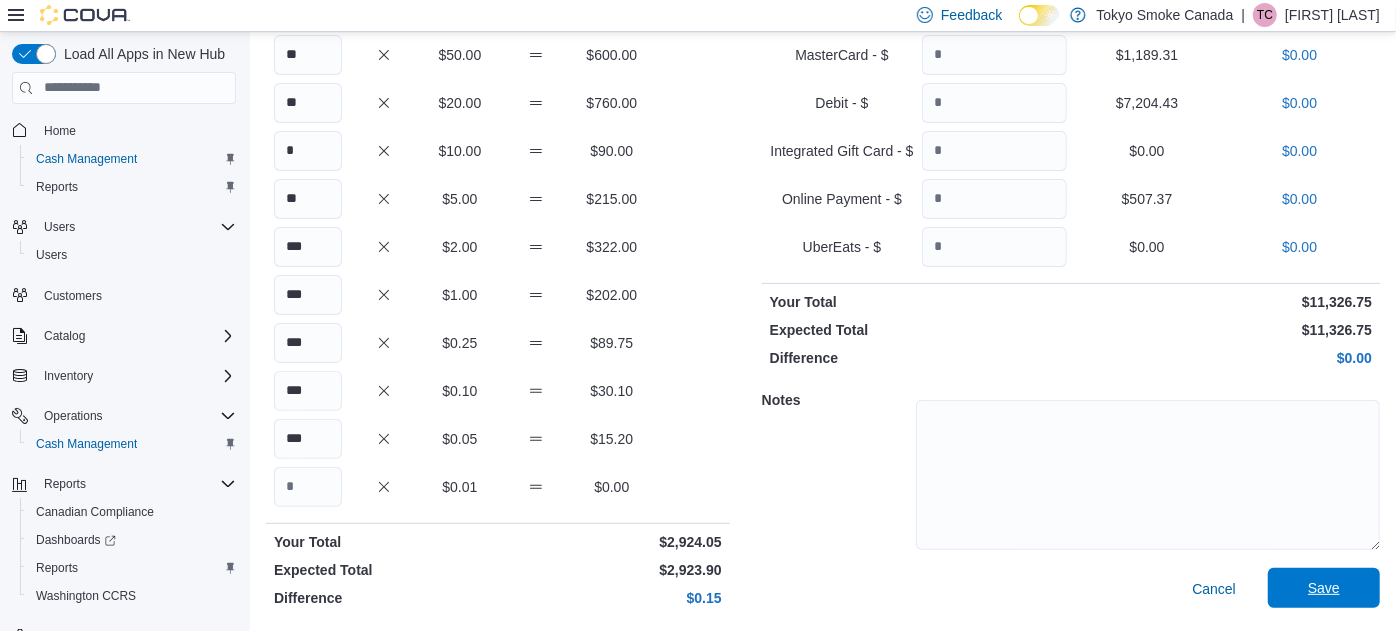 click on "Save" at bounding box center (1324, 588) 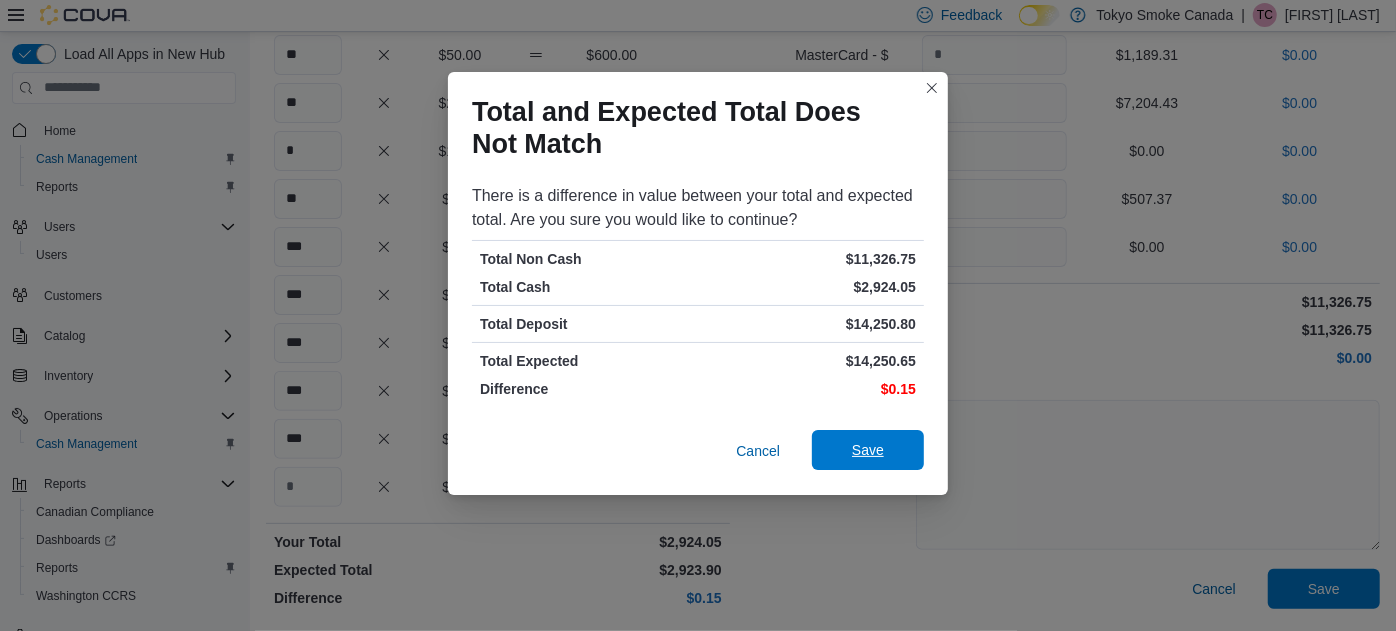click on "Save" at bounding box center (868, 450) 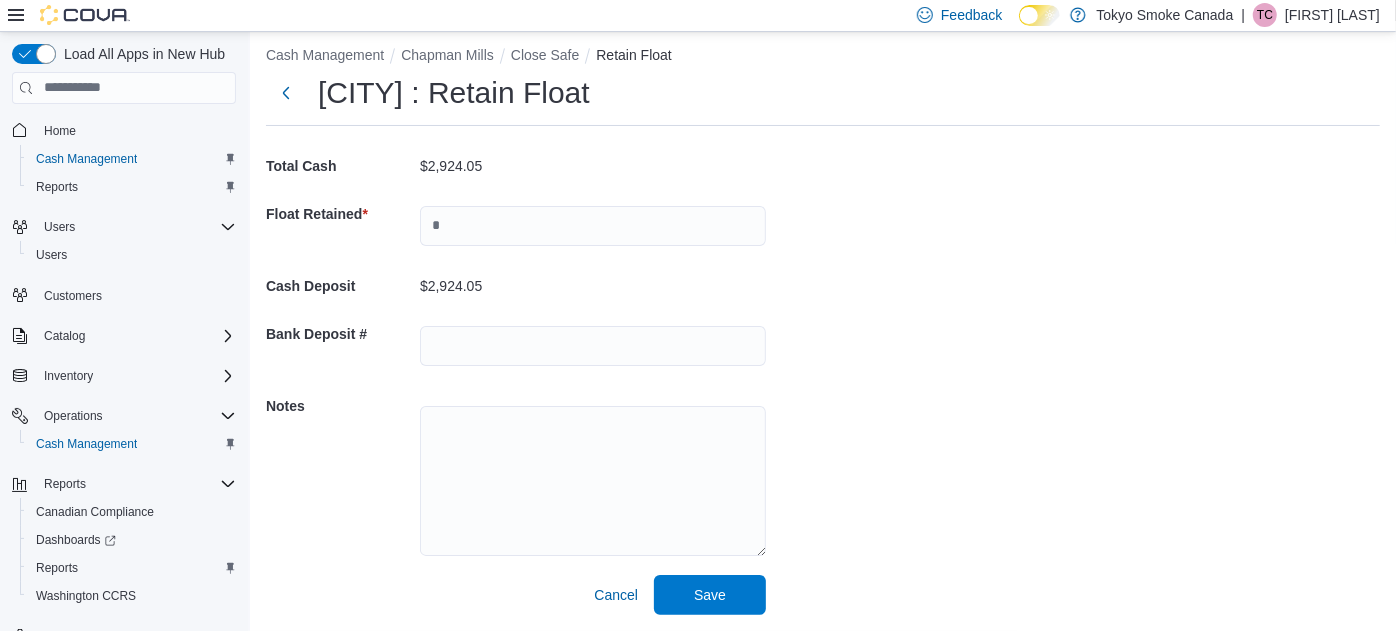 scroll, scrollTop: 10, scrollLeft: 0, axis: vertical 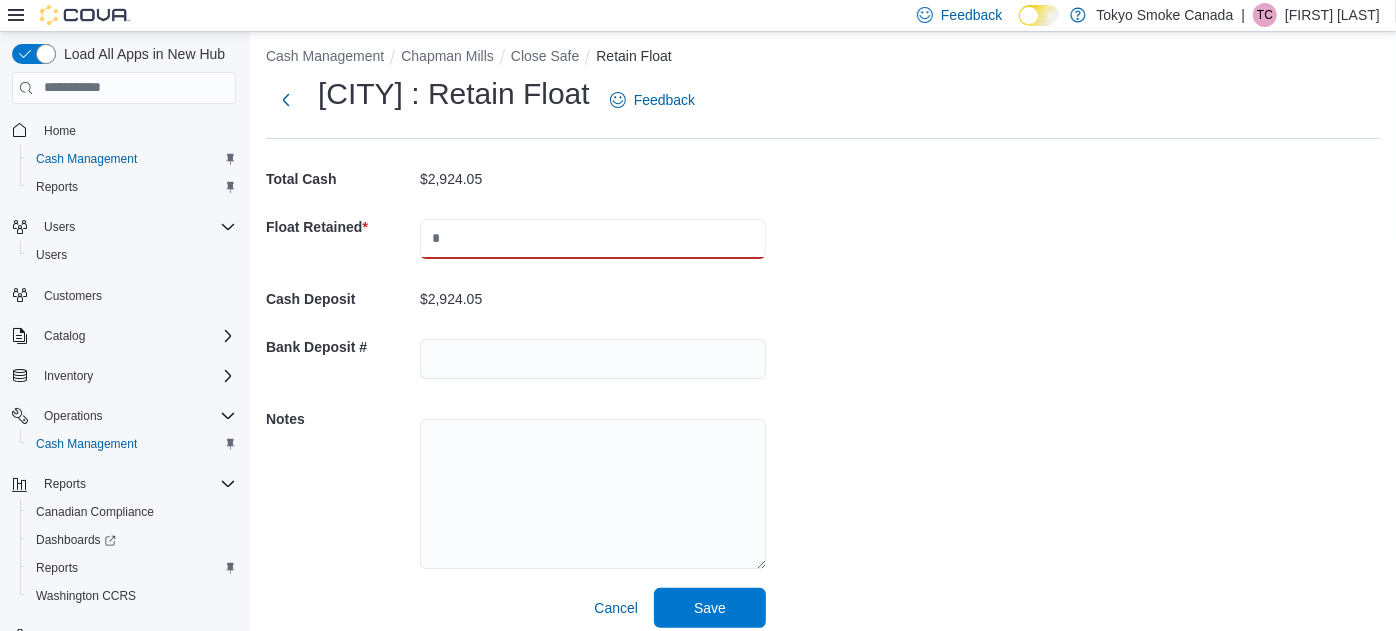 click at bounding box center (593, 239) 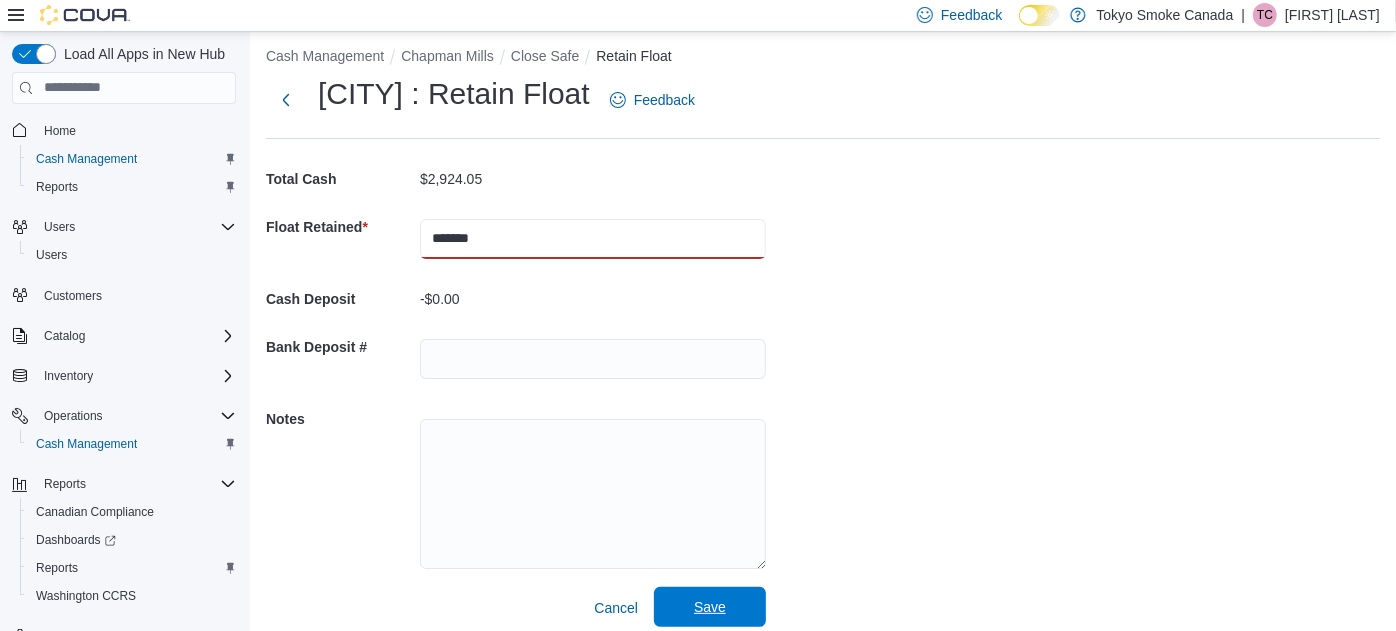 type on "*******" 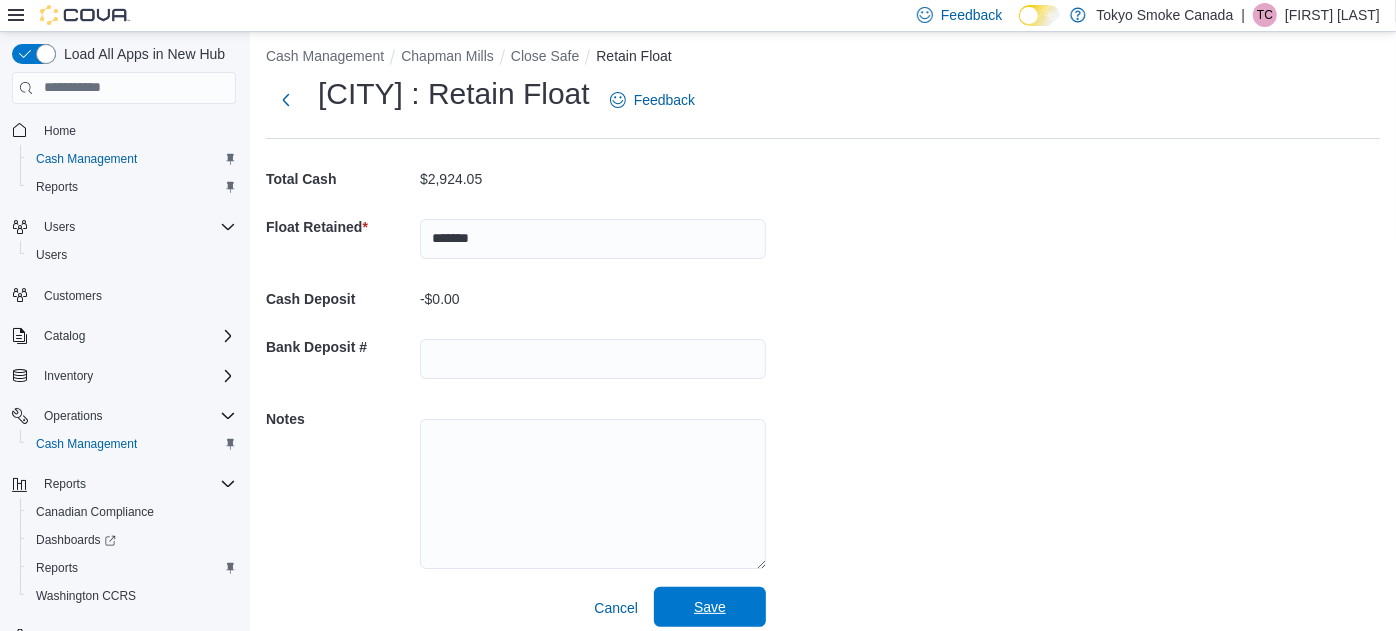 click on "Save" at bounding box center [710, 607] 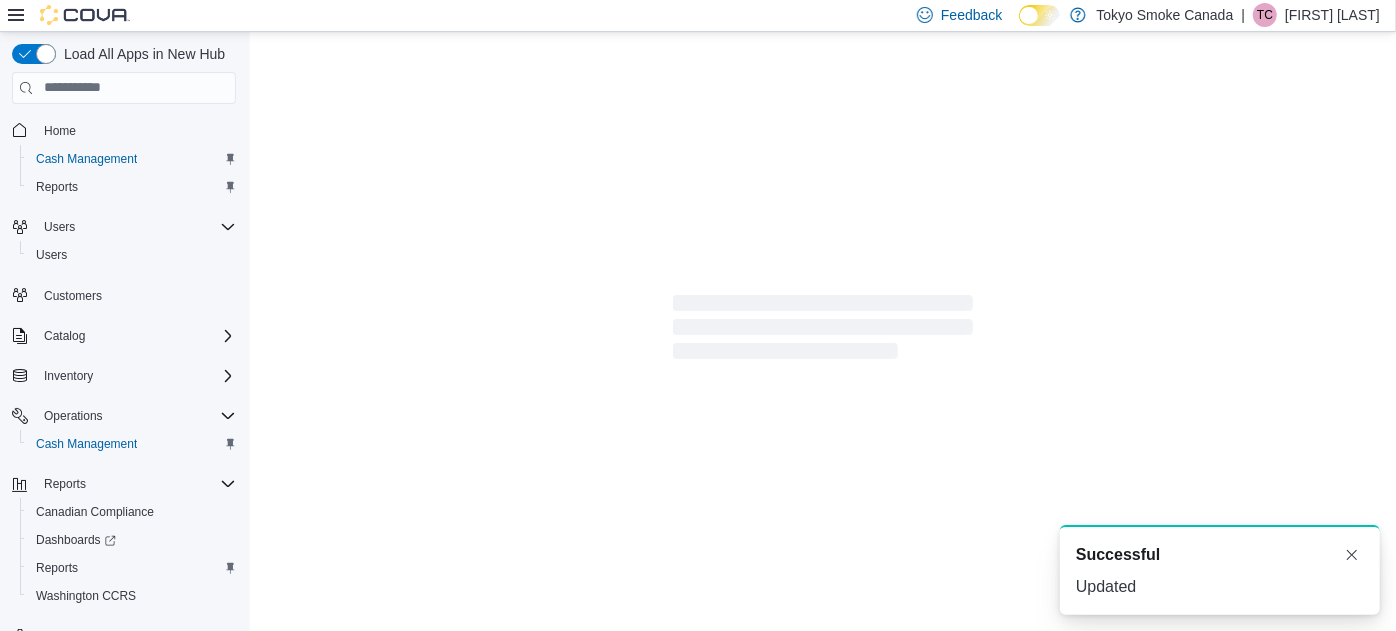 scroll, scrollTop: 1, scrollLeft: 0, axis: vertical 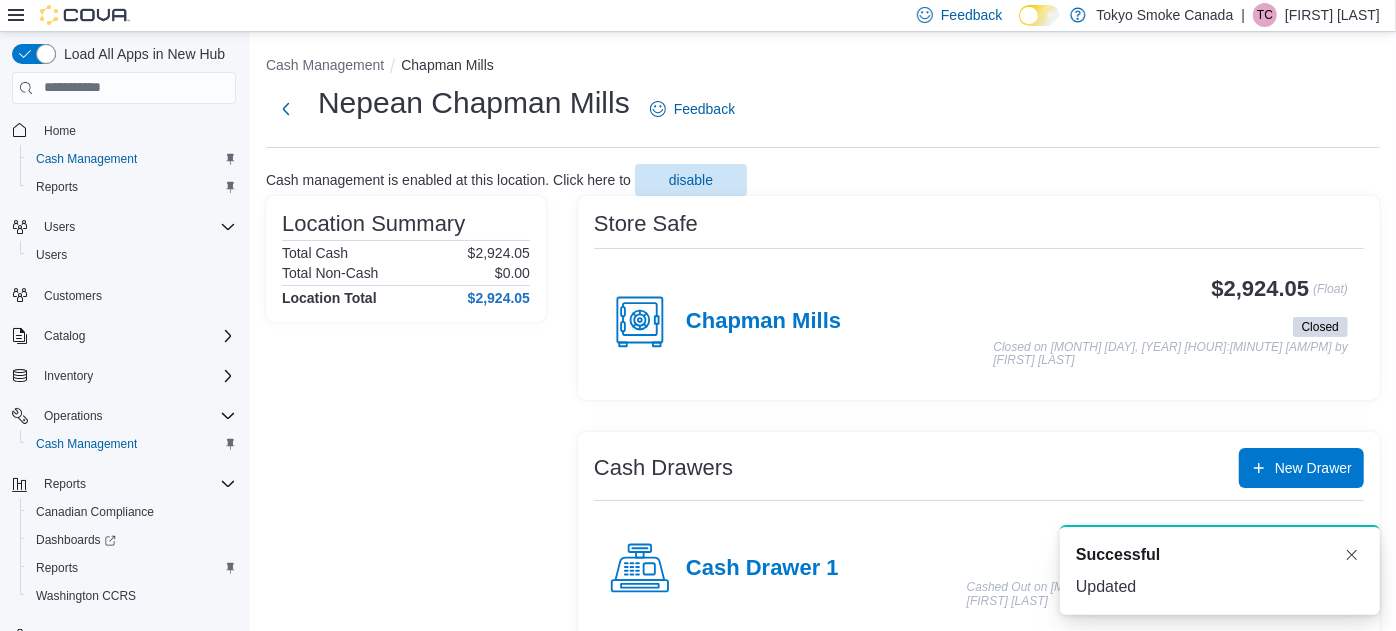 click on "[FIRST] [LAST]" at bounding box center [1332, 15] 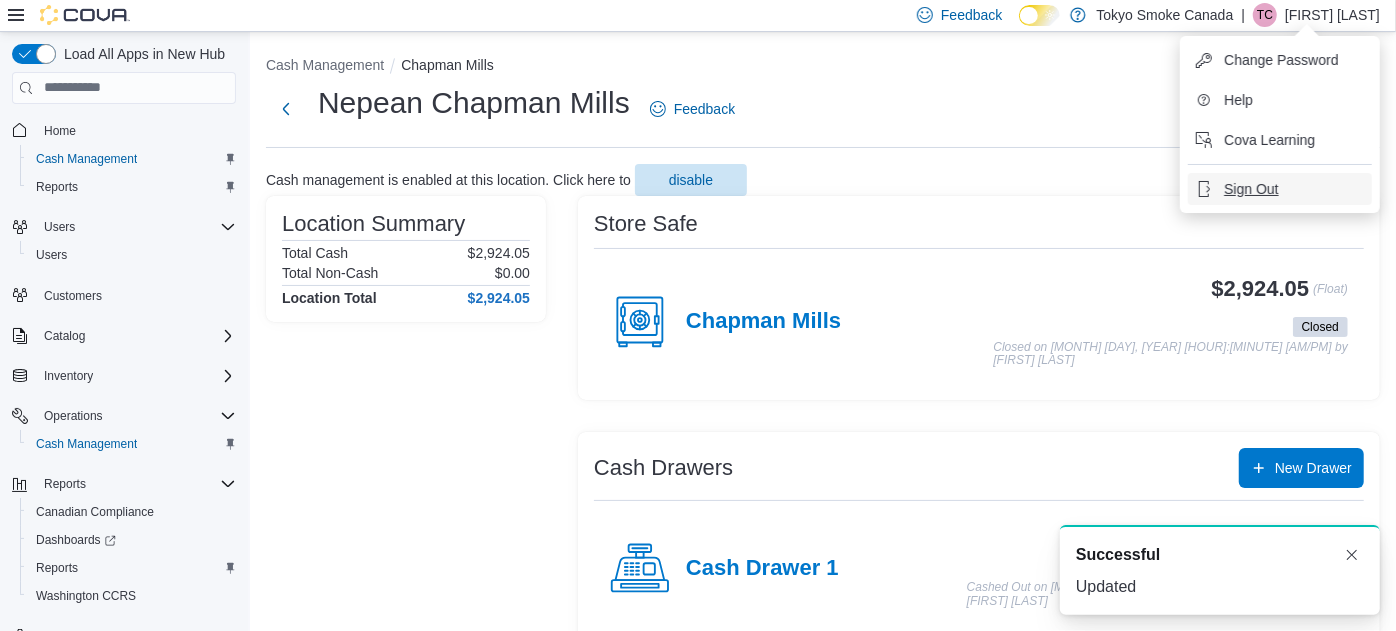 click on "Sign Out" at bounding box center [1280, 189] 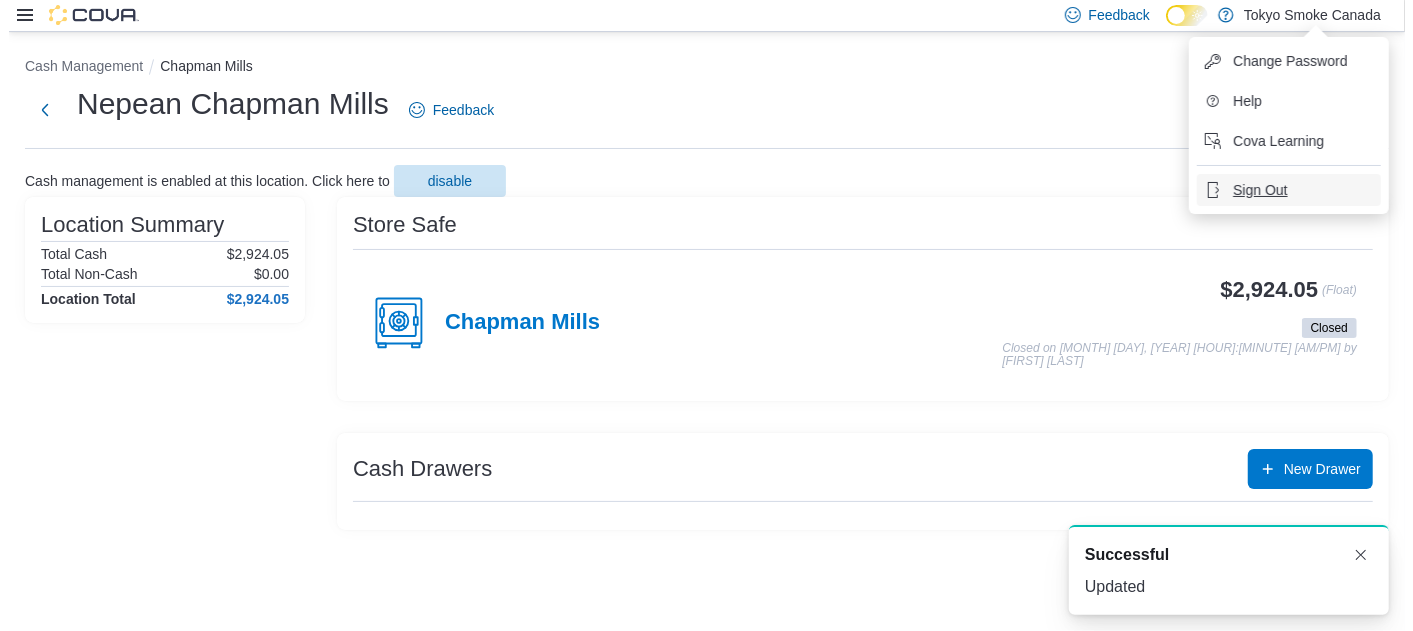 scroll, scrollTop: 0, scrollLeft: 0, axis: both 